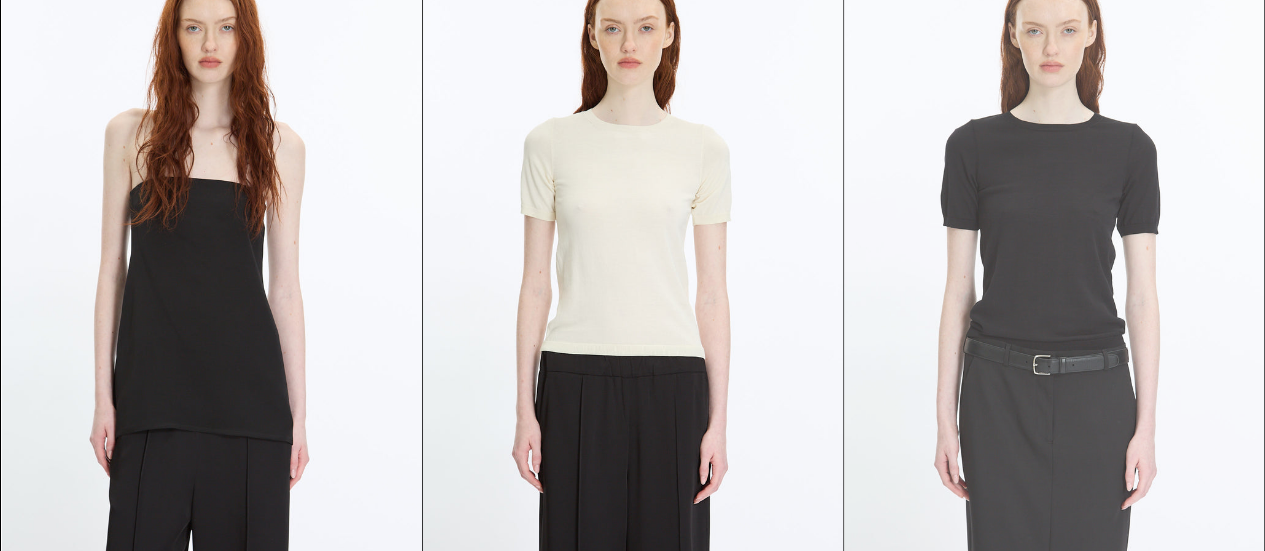 scroll, scrollTop: 0, scrollLeft: 0, axis: both 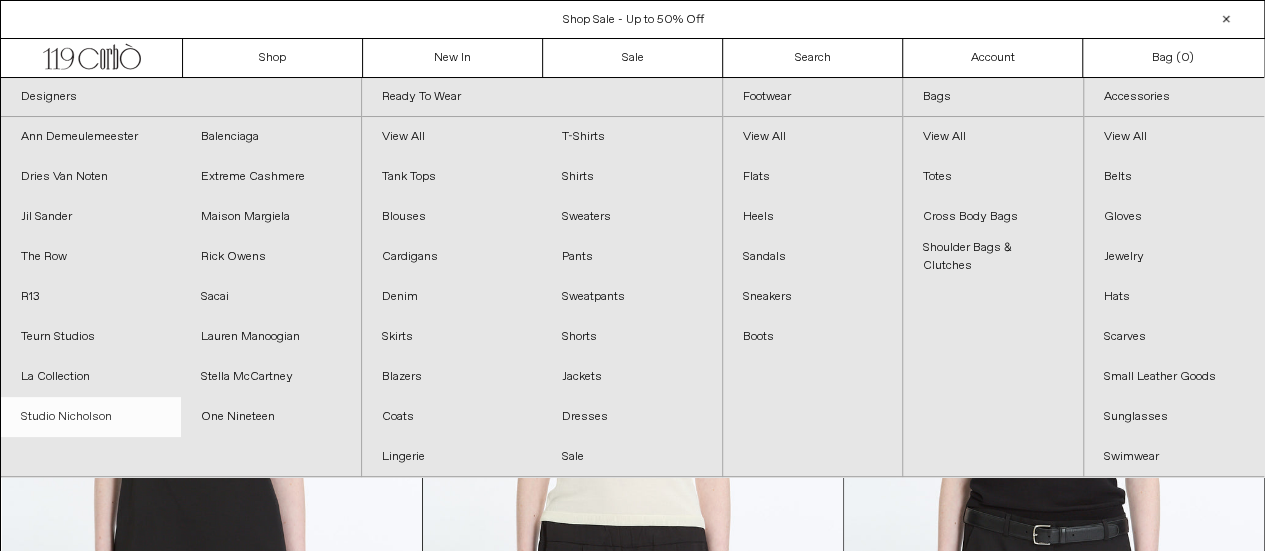 click on "Studio Nicholson" at bounding box center [91, 417] 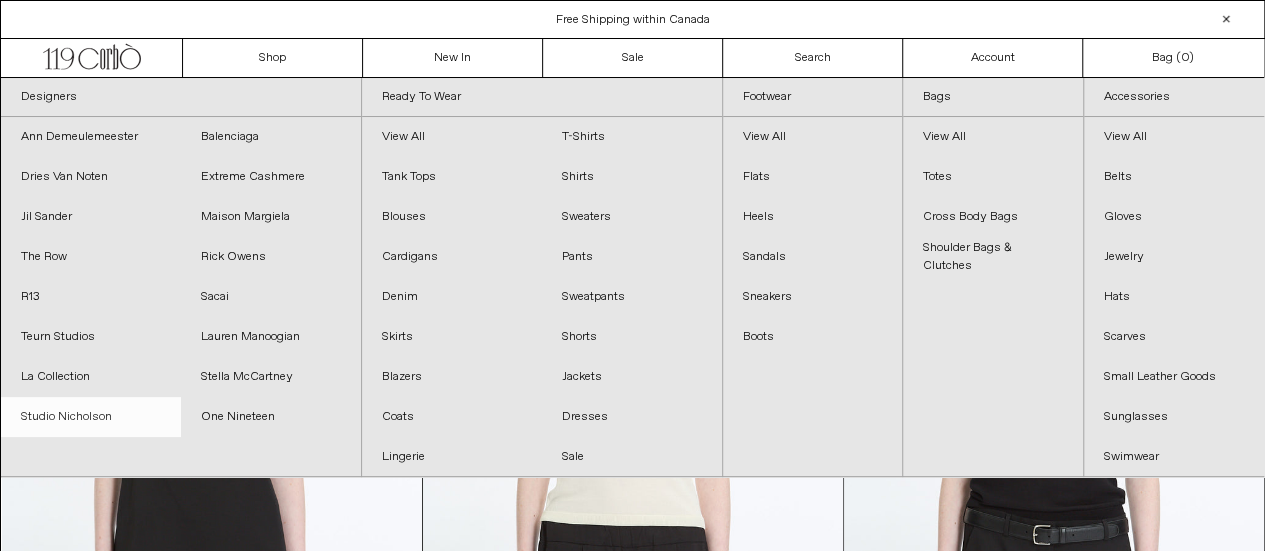 click on "Studio Nicholson" at bounding box center [91, 417] 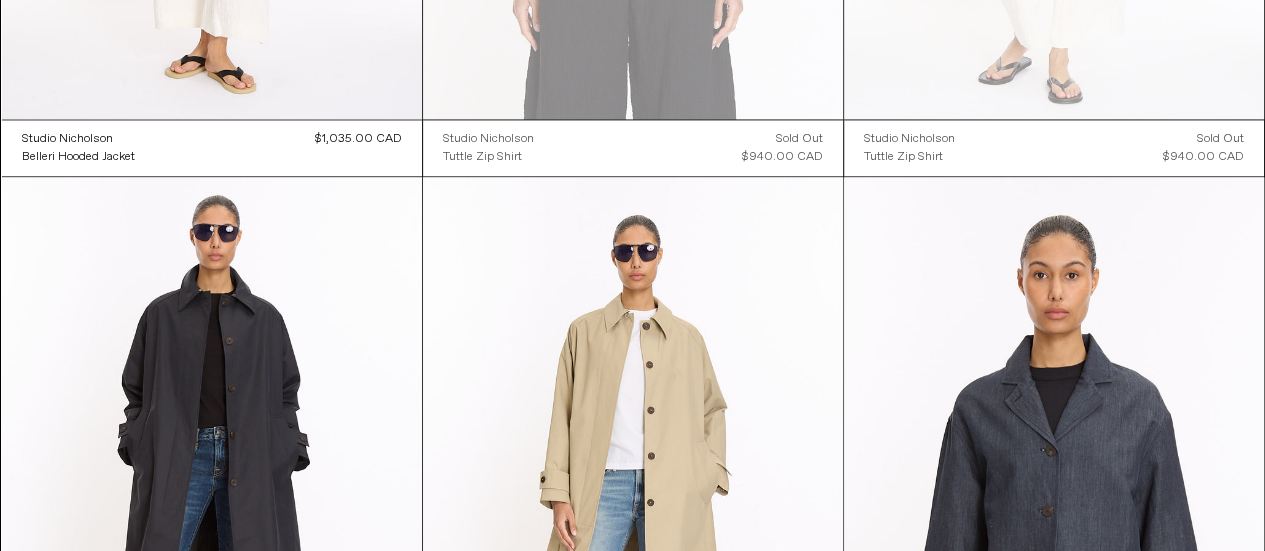 scroll, scrollTop: 1500, scrollLeft: 0, axis: vertical 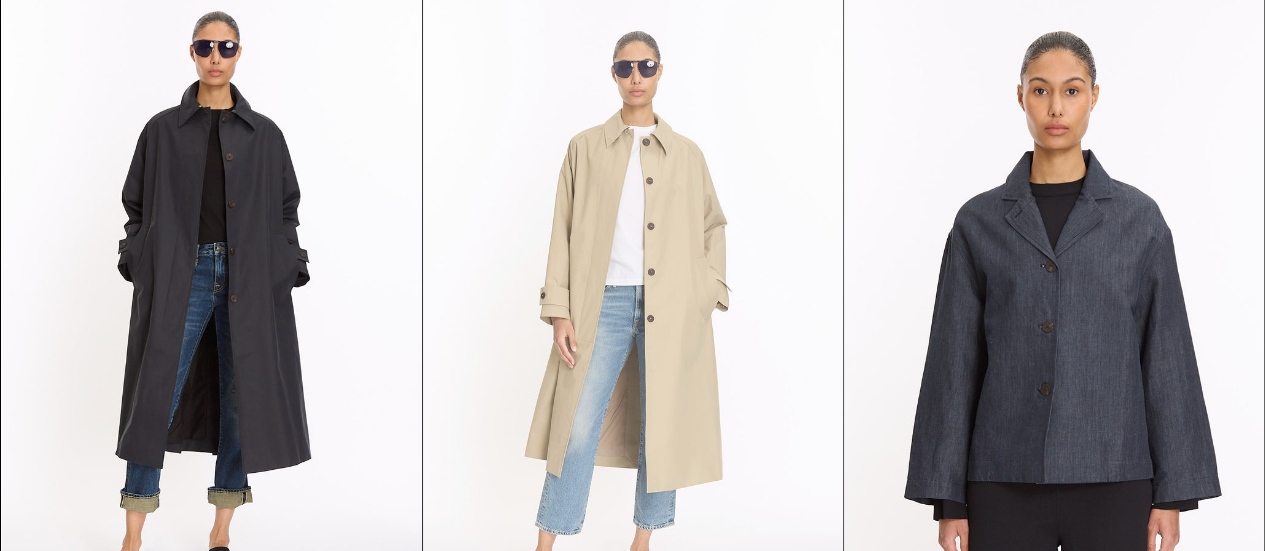 click at bounding box center [633, 308] 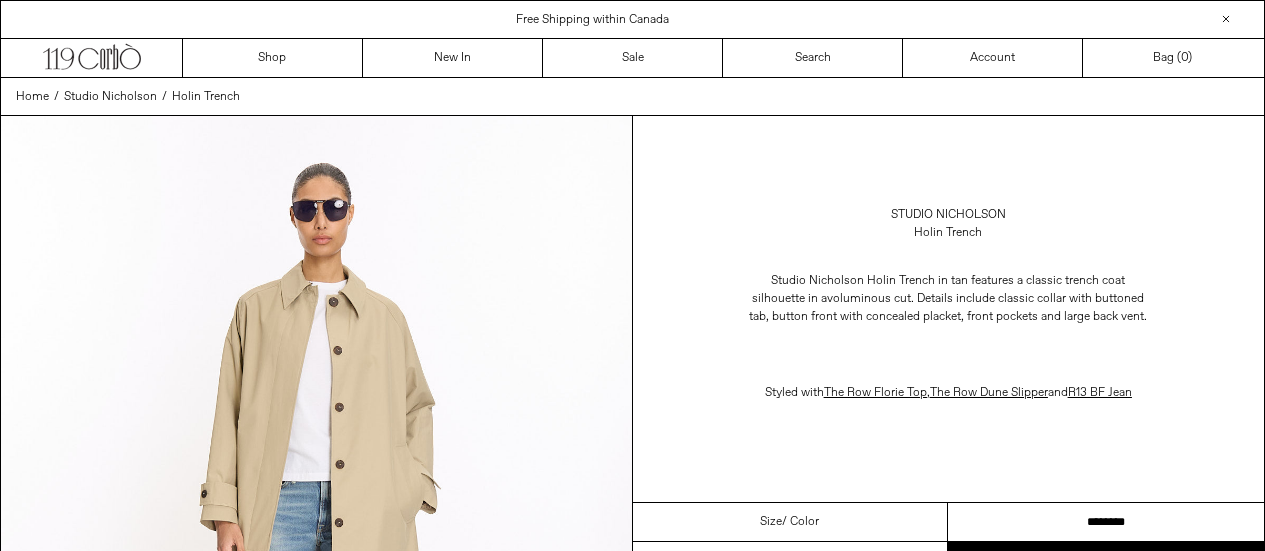 scroll, scrollTop: 0, scrollLeft: 0, axis: both 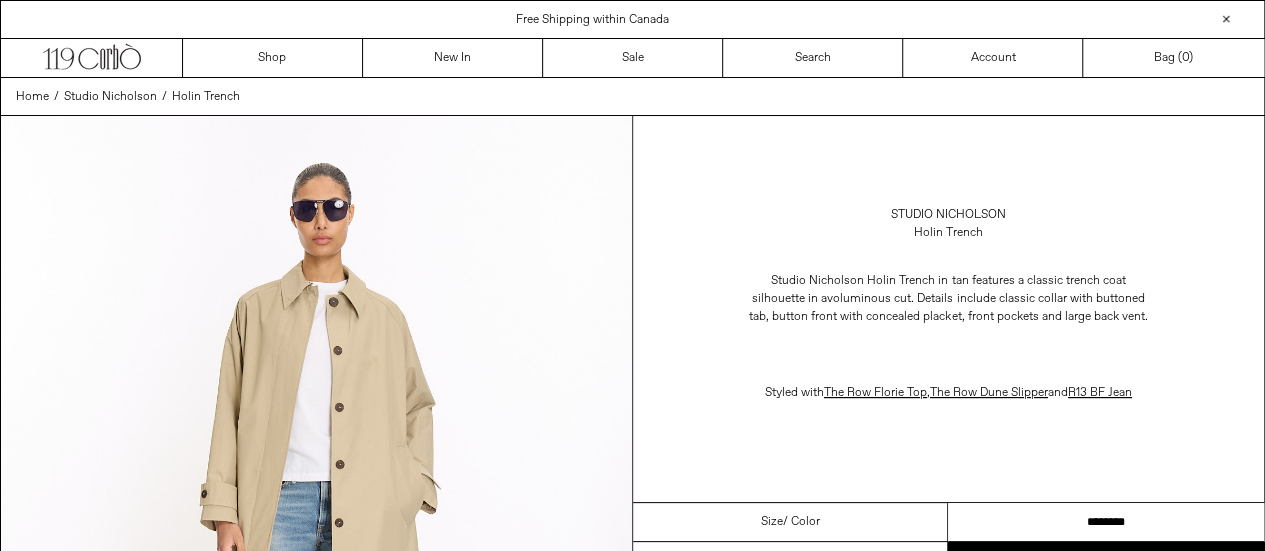 click on "**********" at bounding box center [1106, 522] 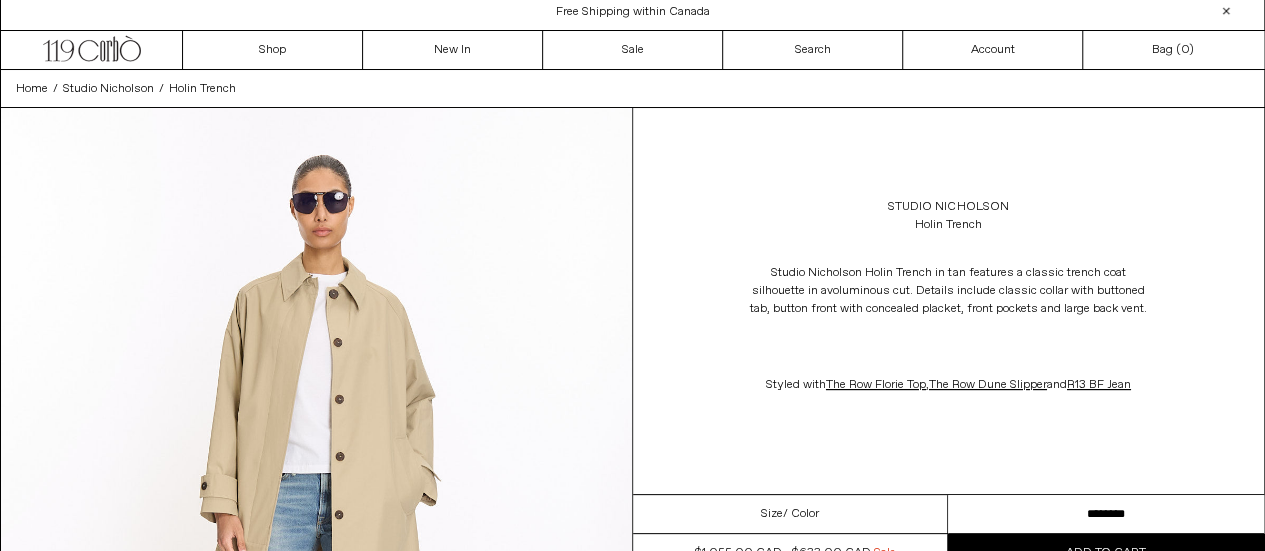 scroll, scrollTop: 0, scrollLeft: 0, axis: both 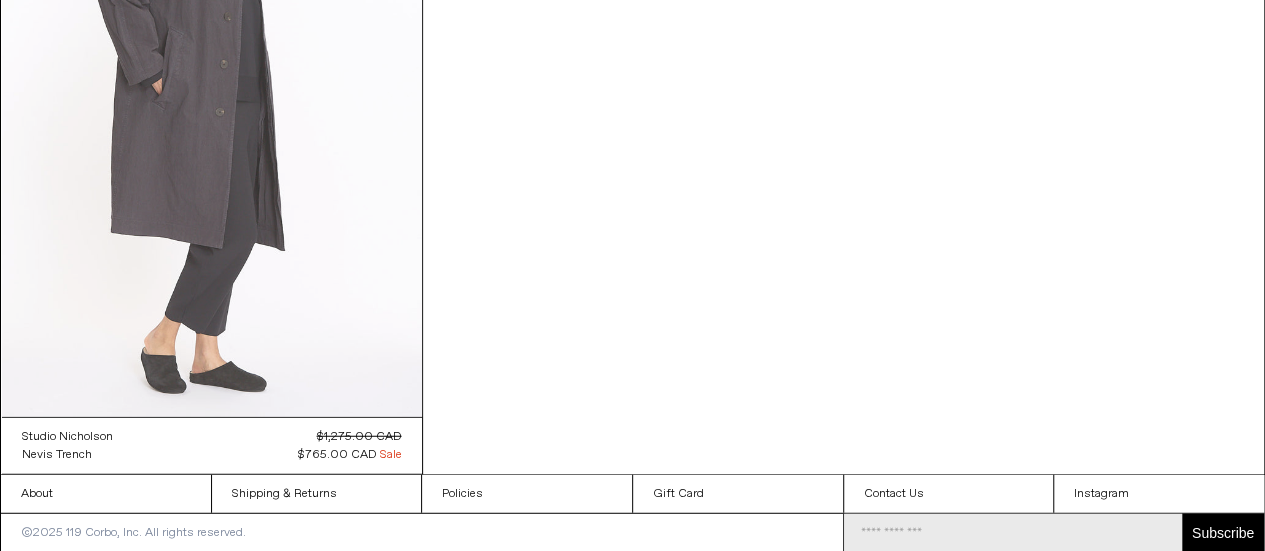 click at bounding box center (212, 102) 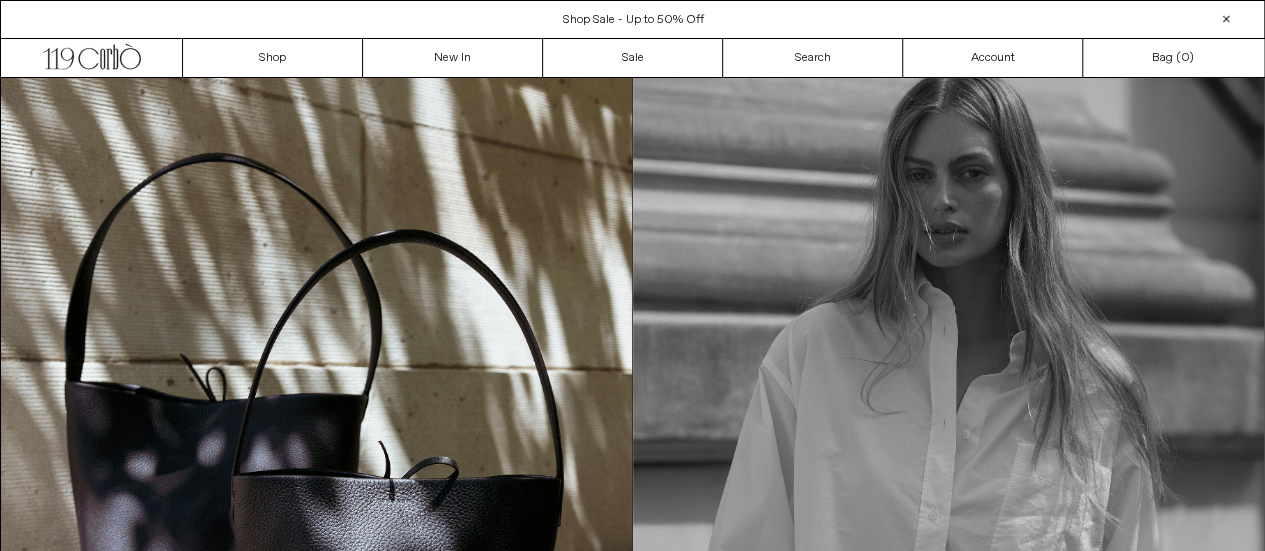 scroll, scrollTop: 0, scrollLeft: 0, axis: both 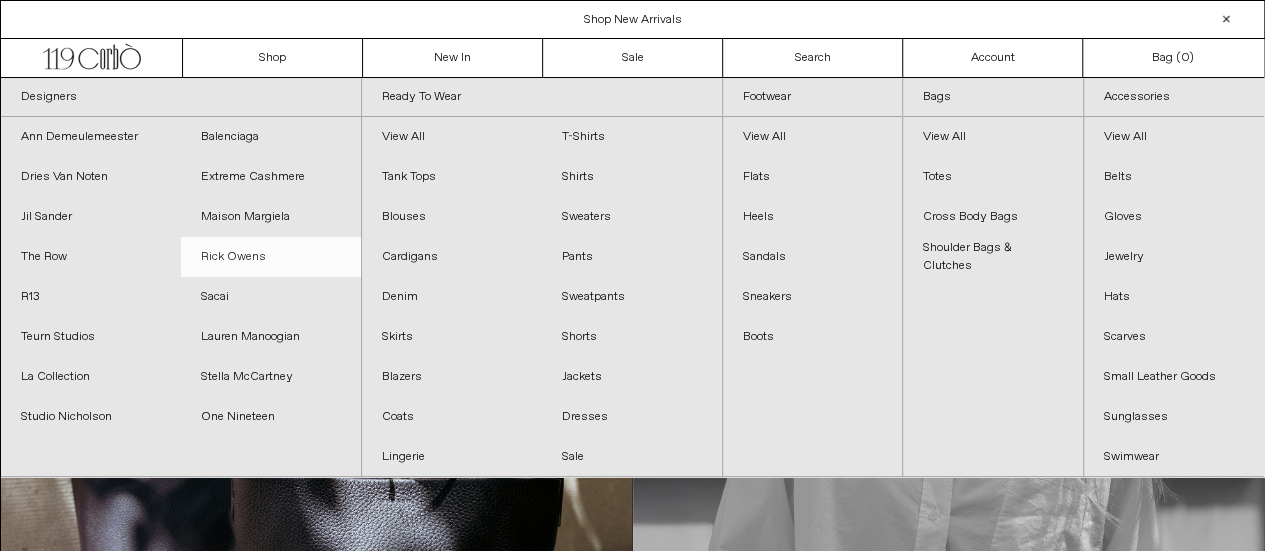 click on "Rick Owens" at bounding box center (271, 257) 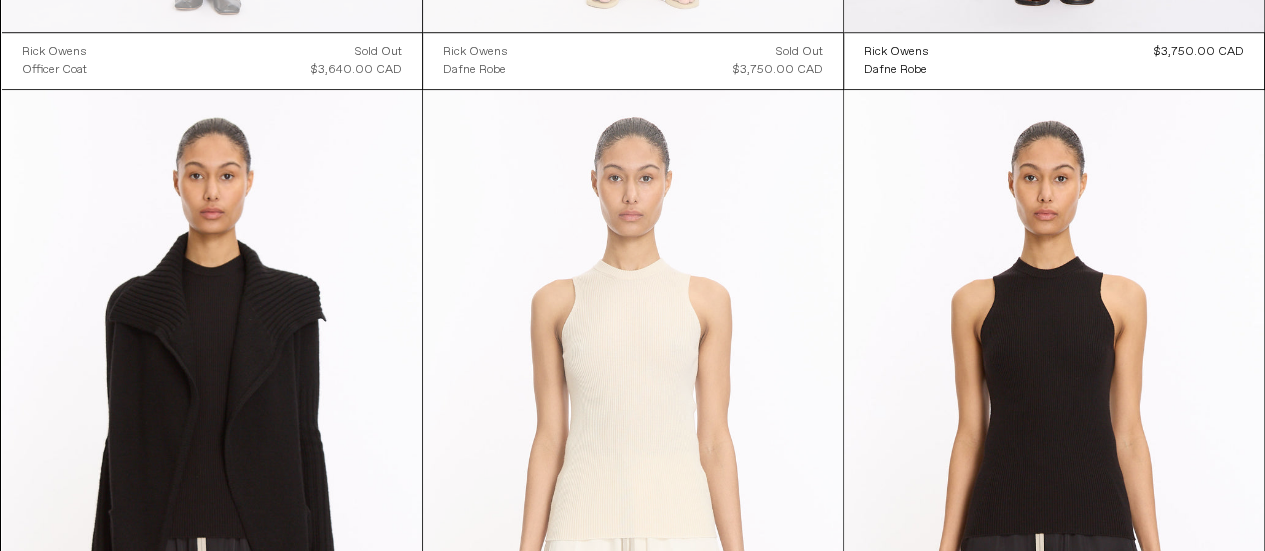 scroll, scrollTop: 1000, scrollLeft: 0, axis: vertical 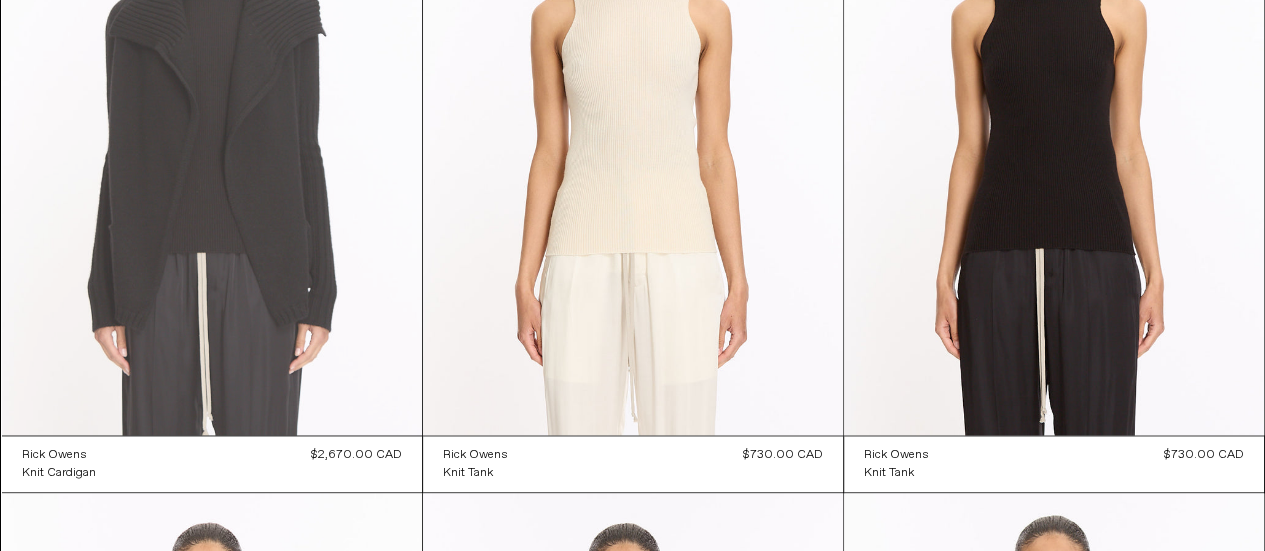 click at bounding box center [212, 120] 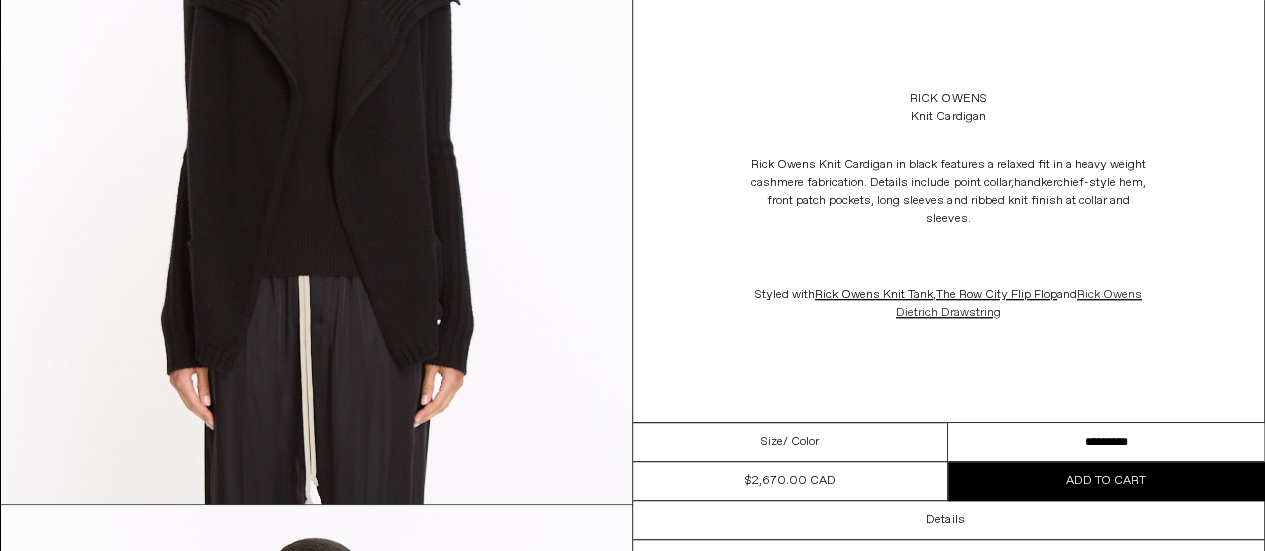 scroll, scrollTop: 0, scrollLeft: 0, axis: both 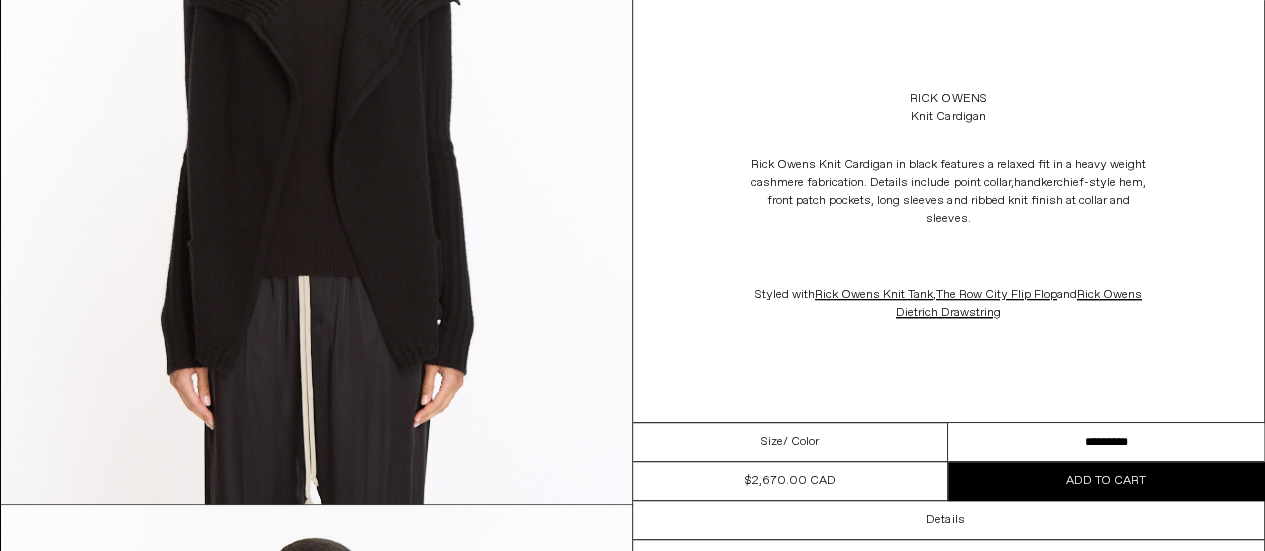 drag, startPoint x: 1044, startPoint y: 435, endPoint x: 1118, endPoint y: 435, distance: 74 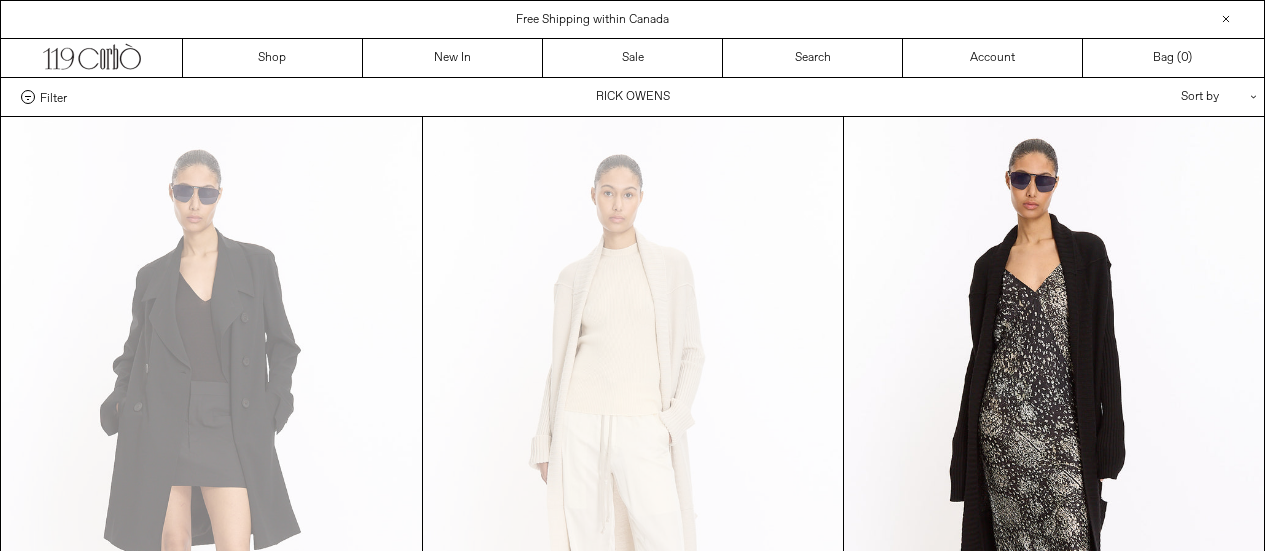 scroll, scrollTop: 1000, scrollLeft: 0, axis: vertical 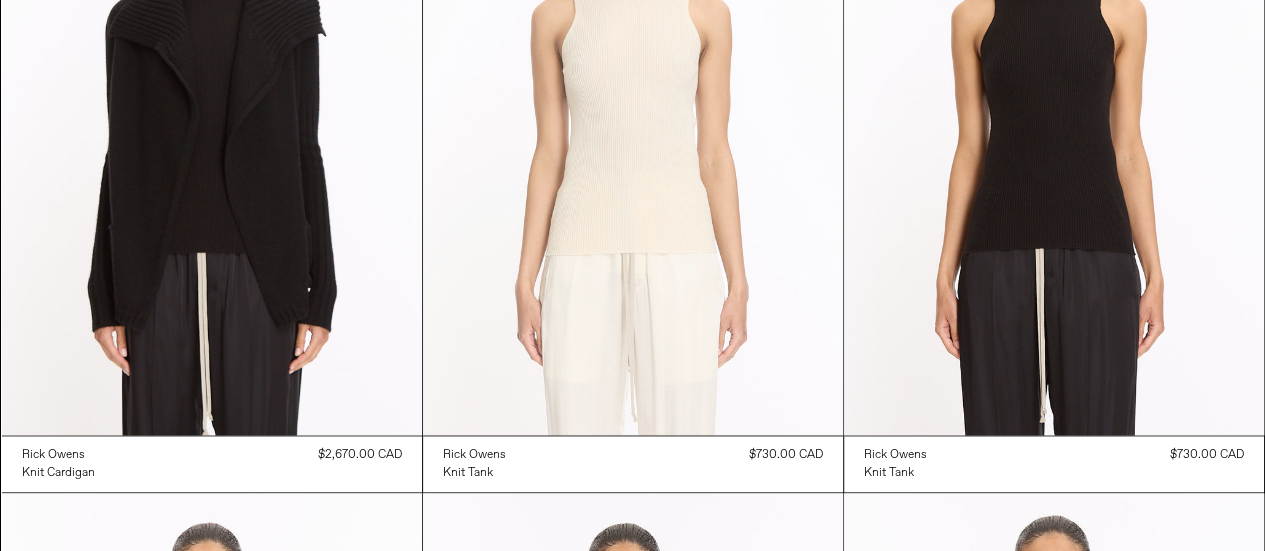 click at bounding box center (633, 120) 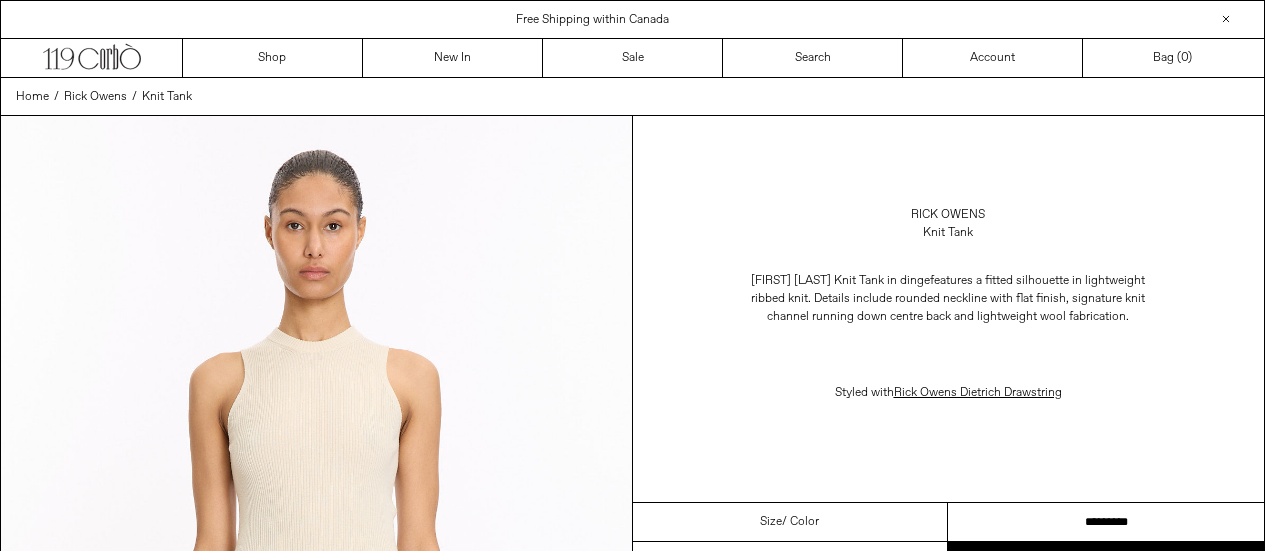 scroll, scrollTop: 0, scrollLeft: 0, axis: both 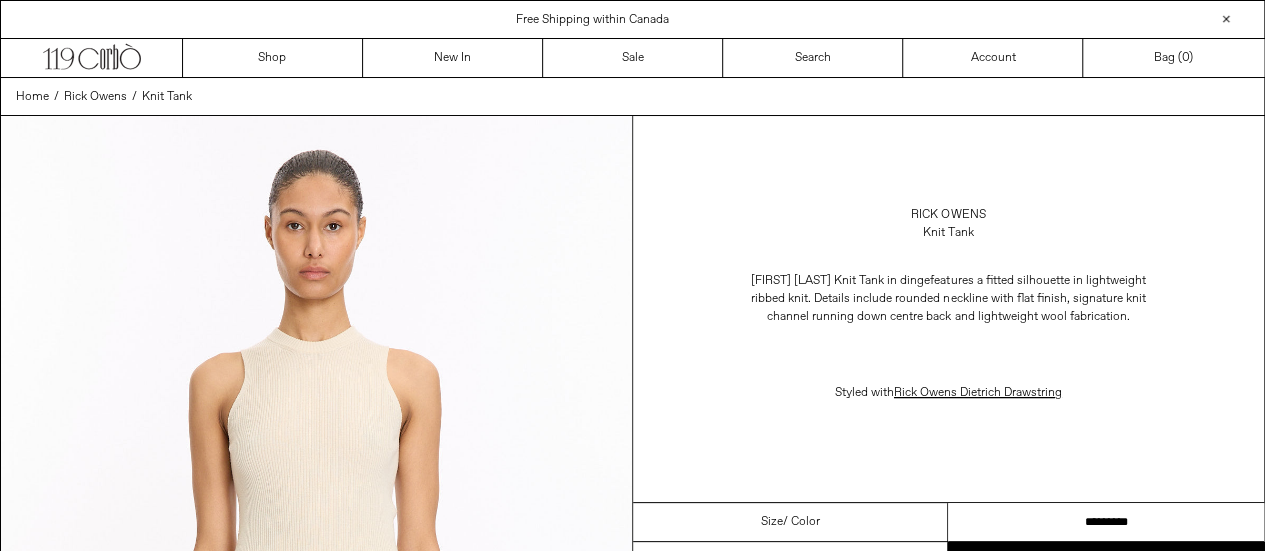 click on "**********" at bounding box center (1106, 522) 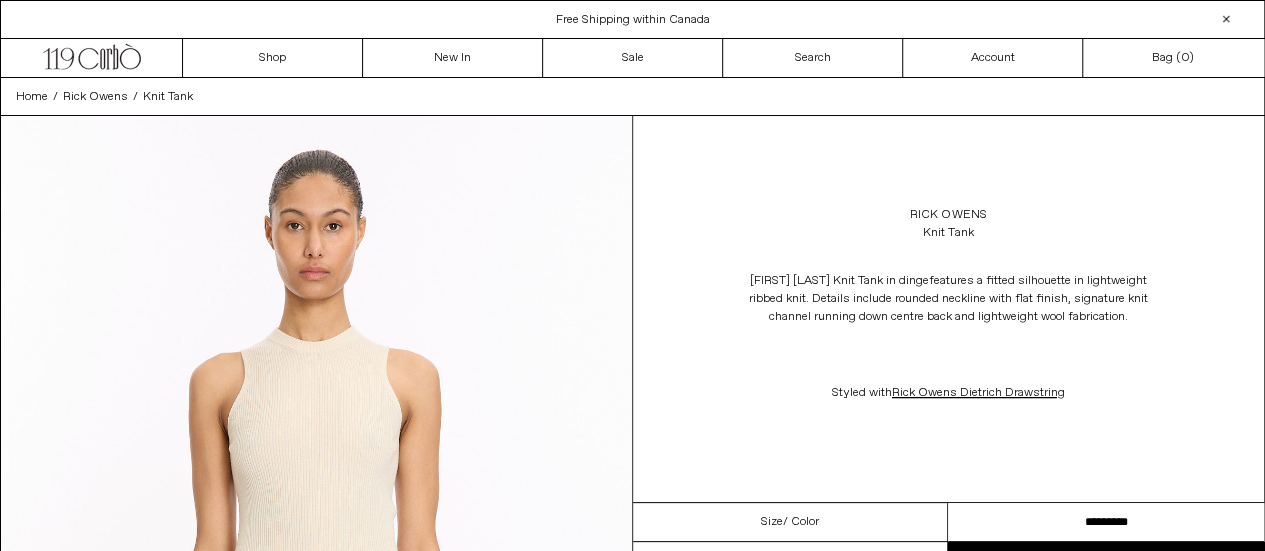 scroll, scrollTop: 0, scrollLeft: 0, axis: both 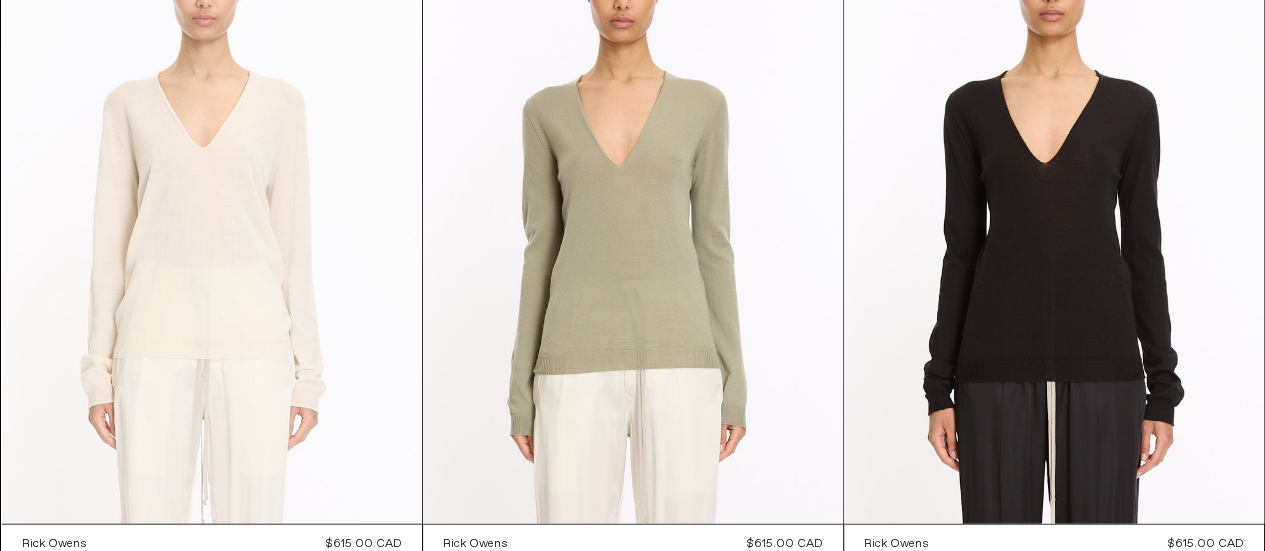 click at bounding box center [212, 208] 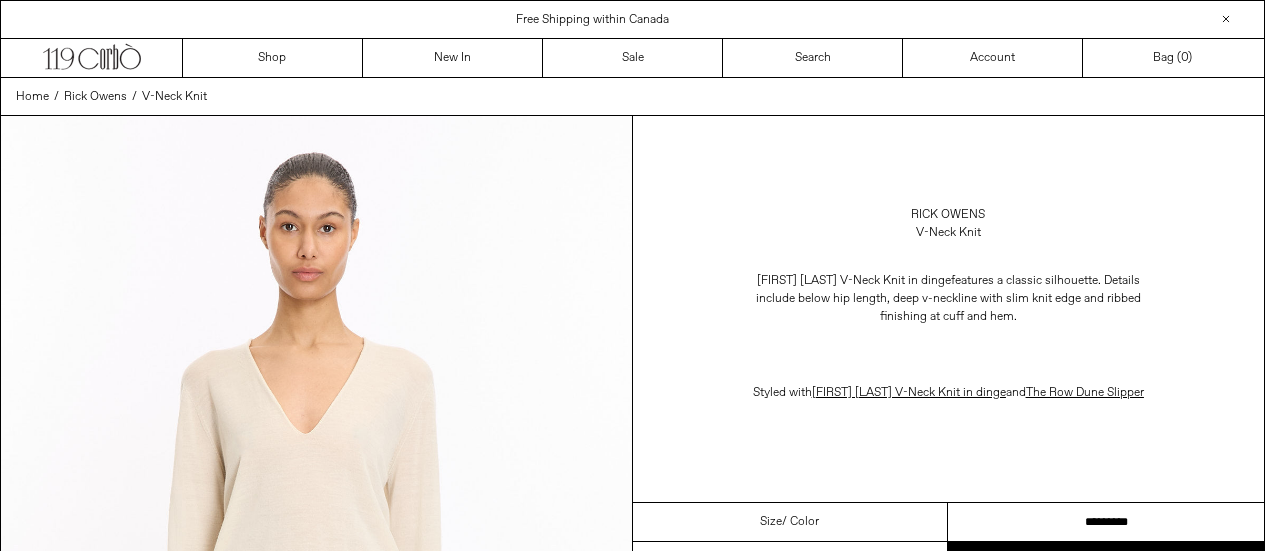 scroll, scrollTop: 0, scrollLeft: 0, axis: both 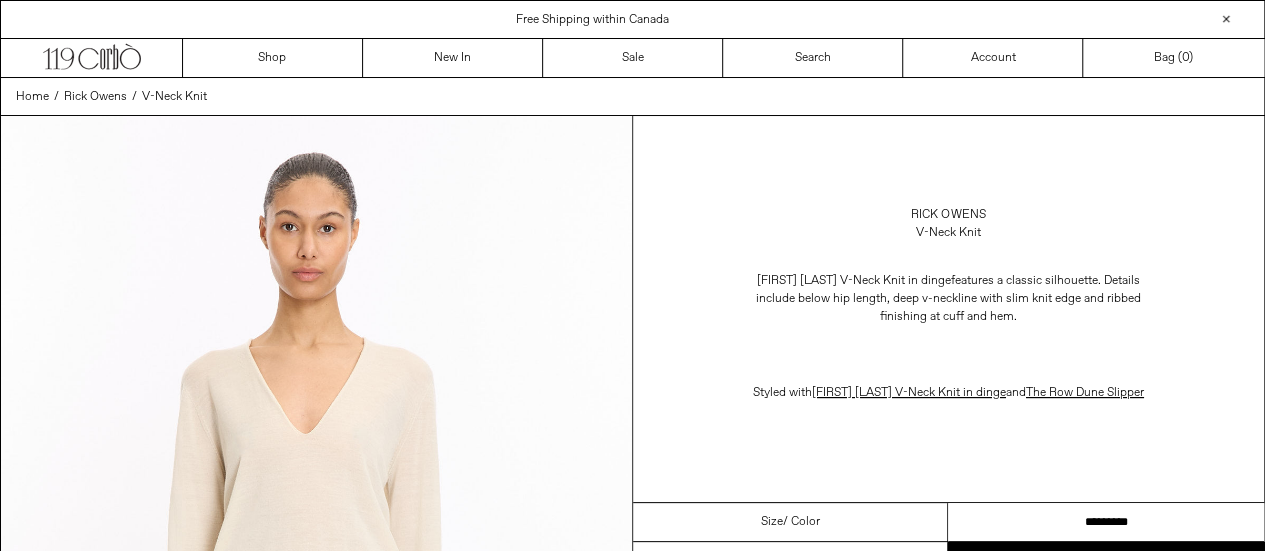 click on "**********" at bounding box center (1106, 522) 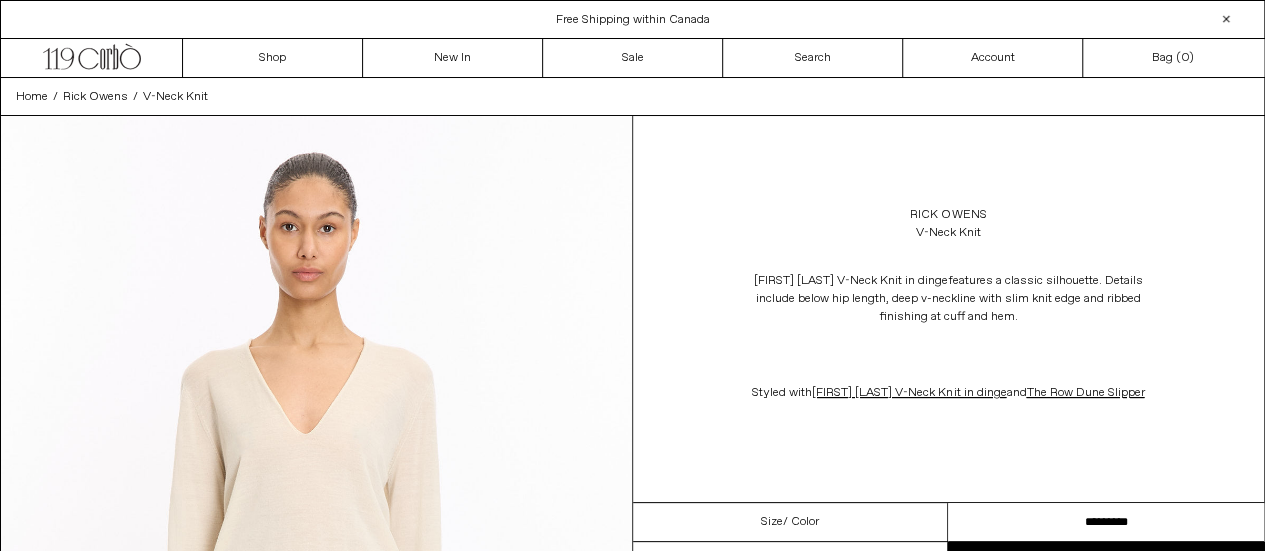 scroll, scrollTop: 0, scrollLeft: 0, axis: both 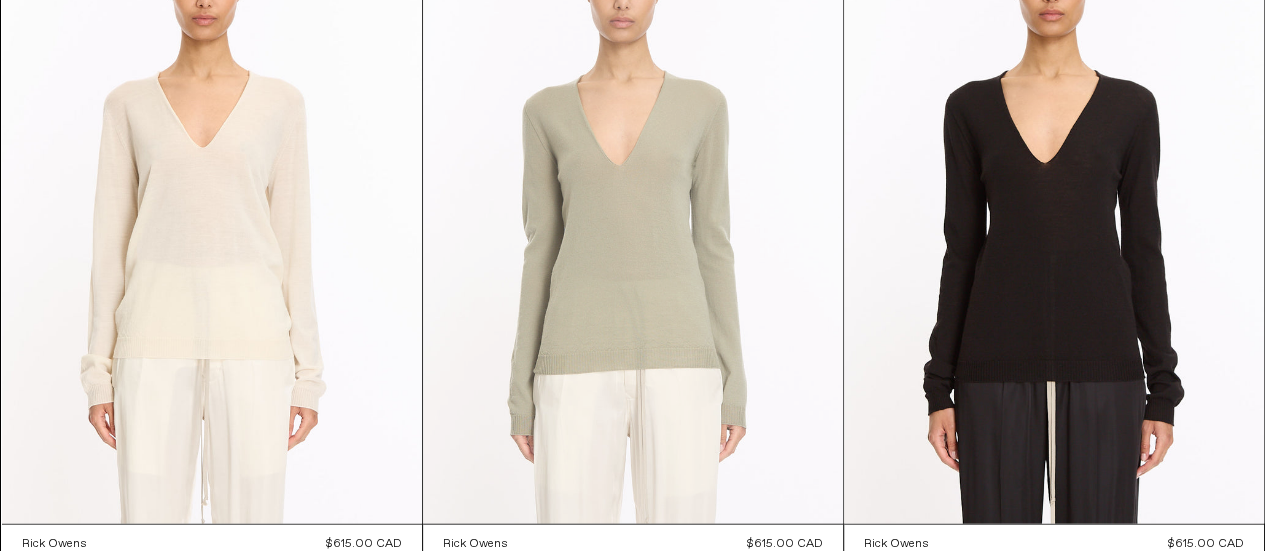 click at bounding box center [633, 208] 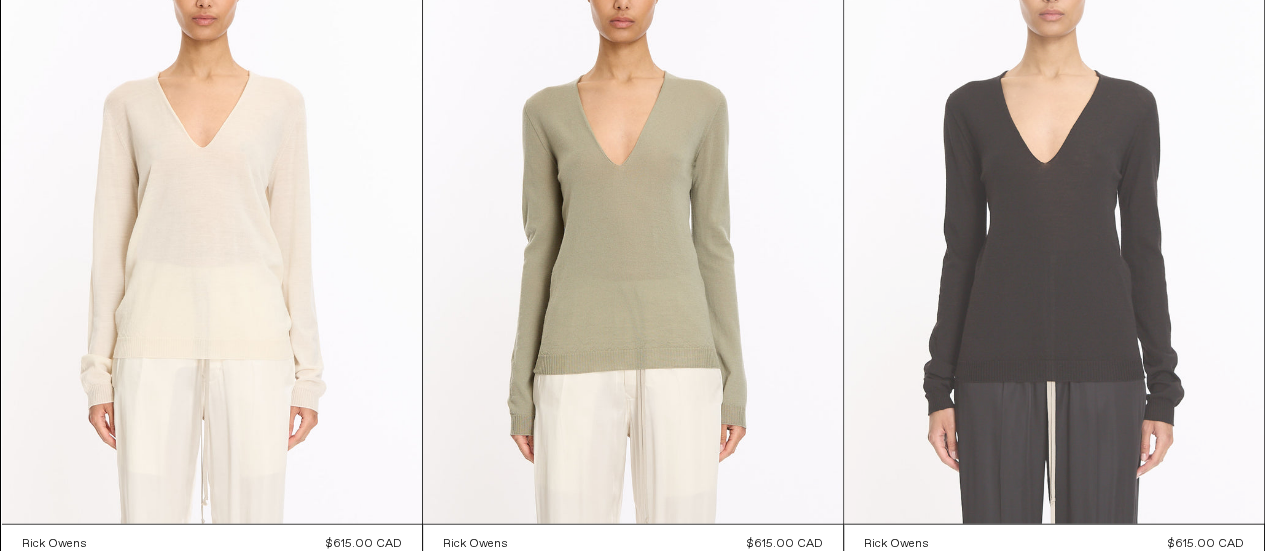 click at bounding box center [1054, 208] 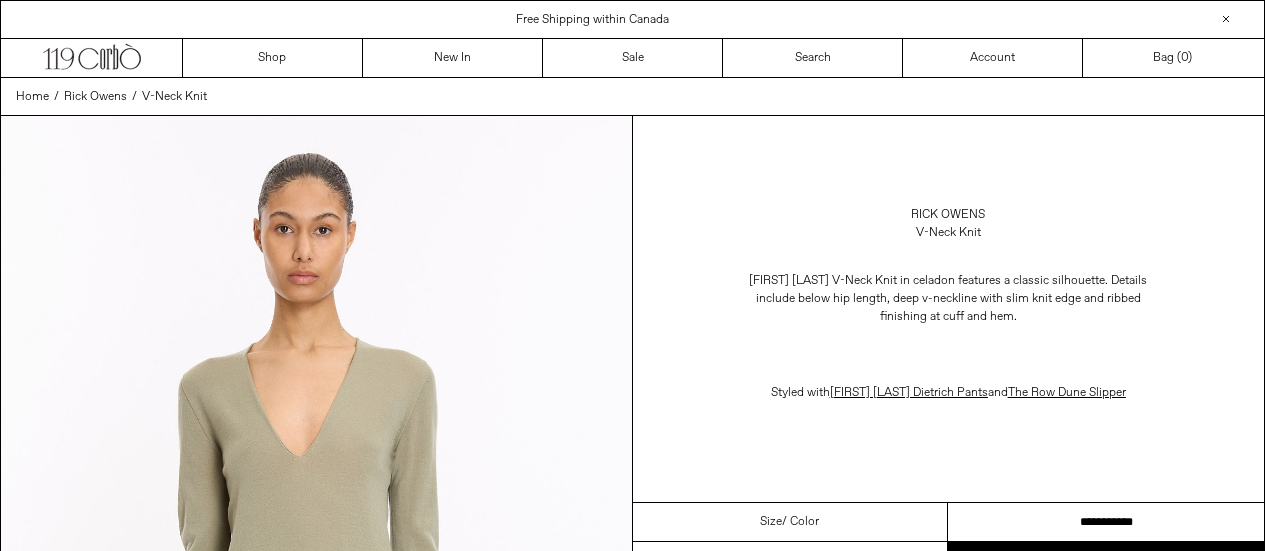 scroll, scrollTop: 0, scrollLeft: 0, axis: both 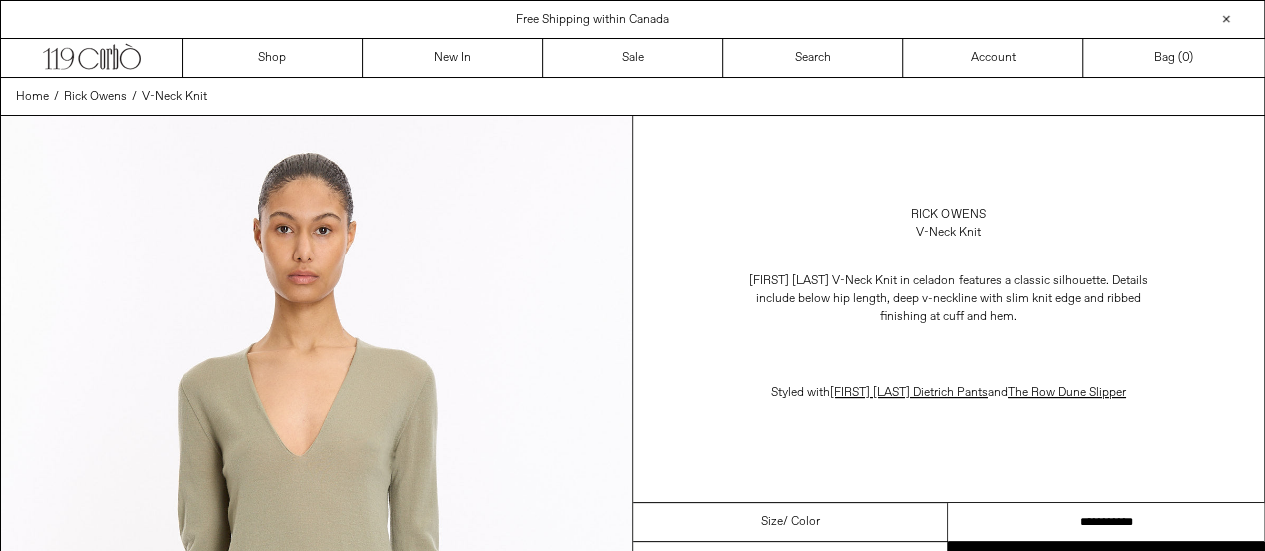 click on "**********" at bounding box center [1106, 522] 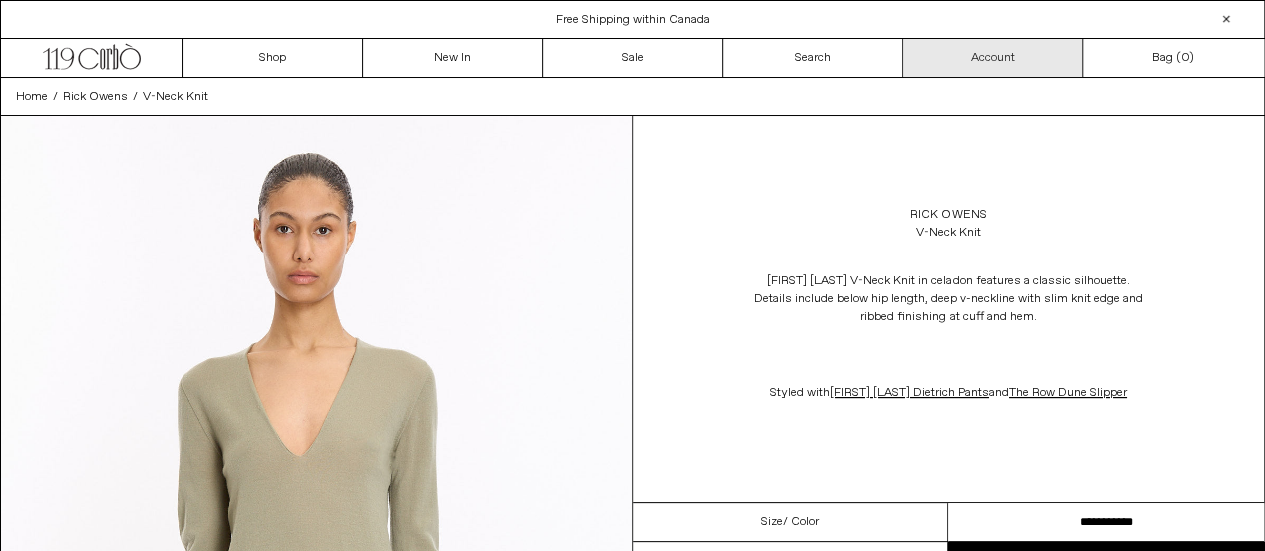 scroll, scrollTop: 0, scrollLeft: 0, axis: both 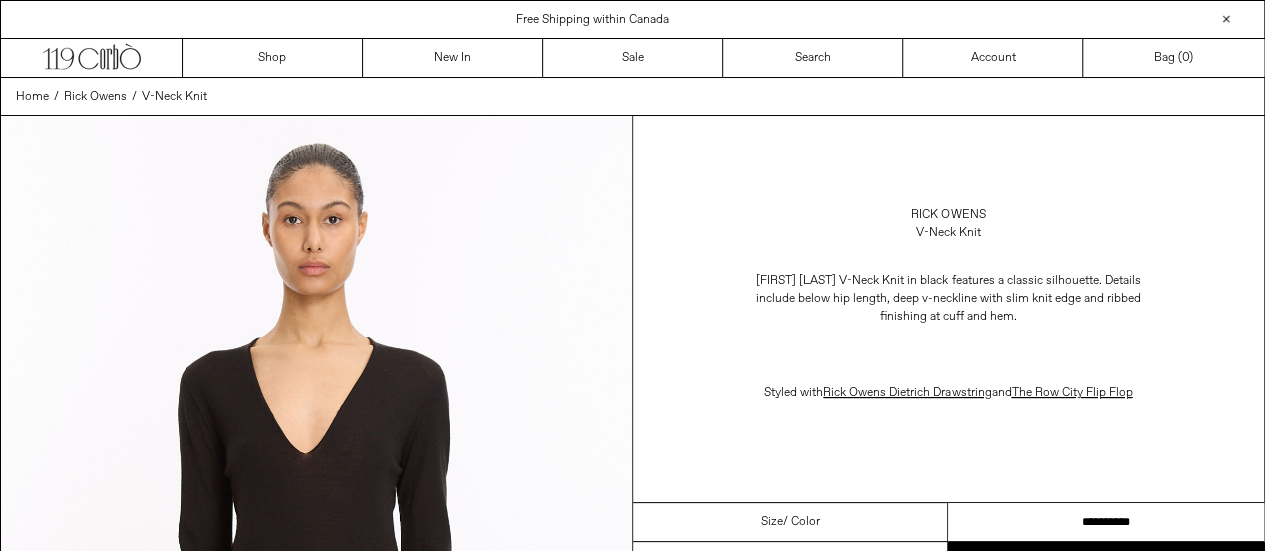 drag, startPoint x: 0, startPoint y: 0, endPoint x: 1279, endPoint y: 467, distance: 1361.591 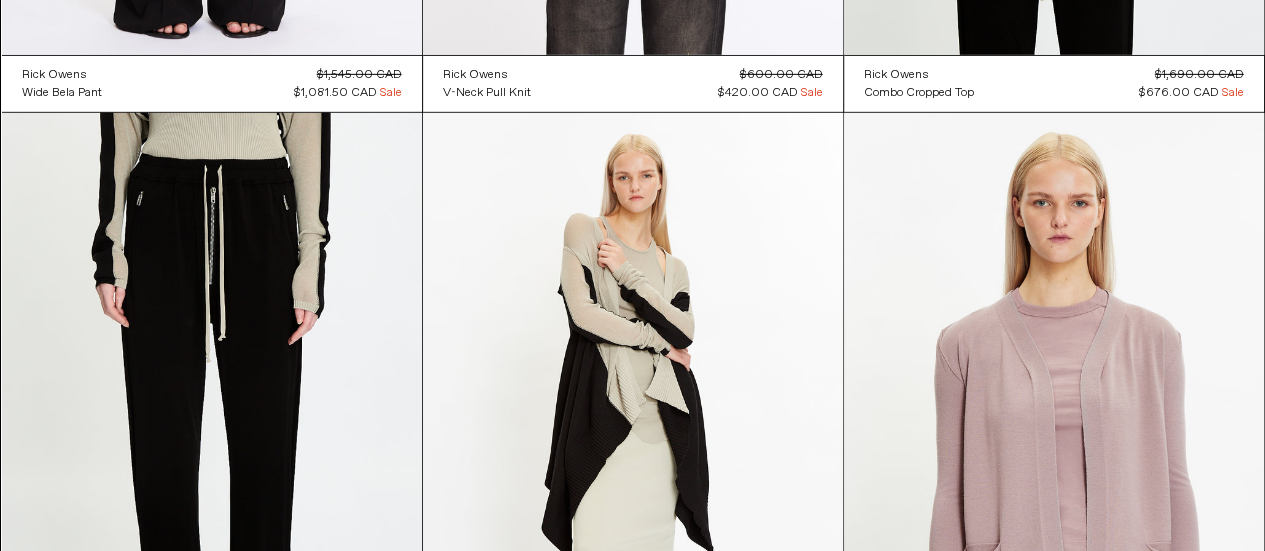 scroll, scrollTop: 7184, scrollLeft: 0, axis: vertical 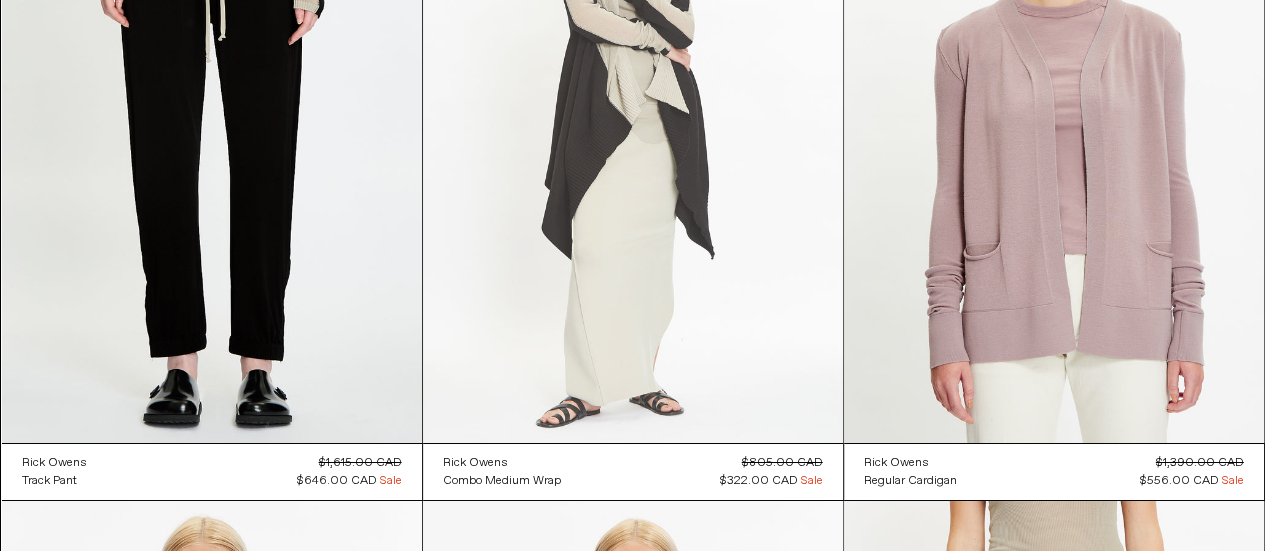 click at bounding box center (633, 128) 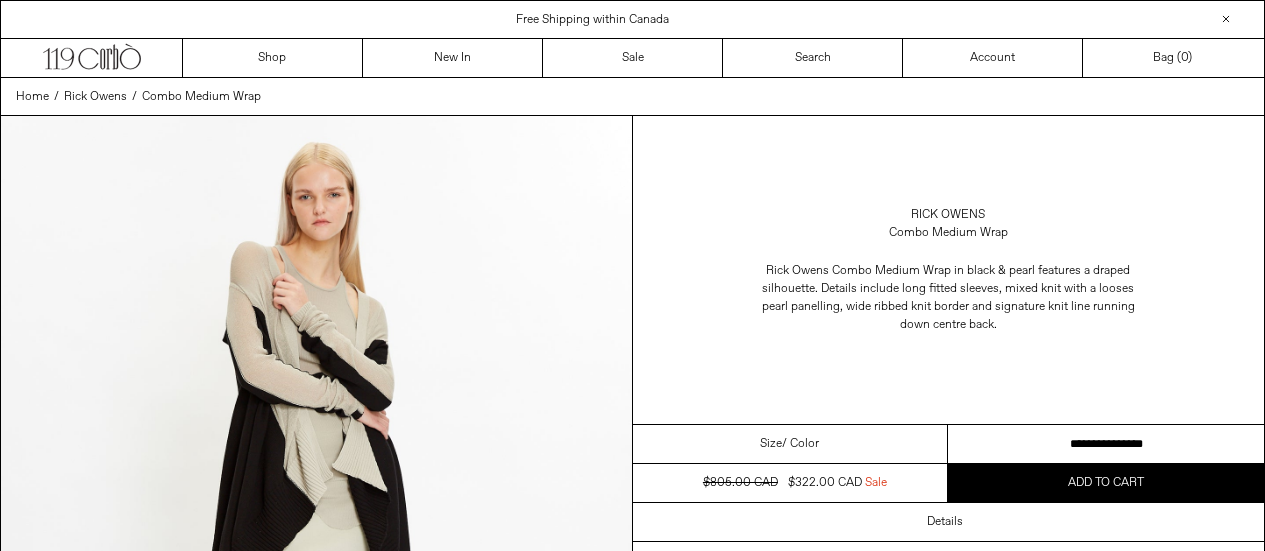 scroll, scrollTop: 0, scrollLeft: 0, axis: both 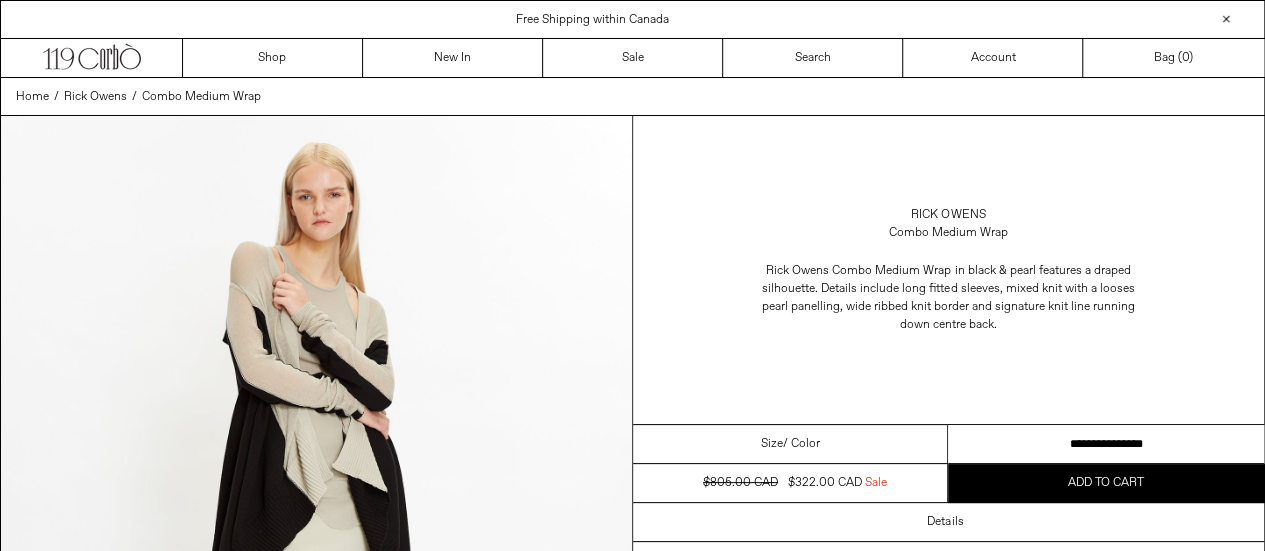 drag, startPoint x: 1099, startPoint y: 438, endPoint x: 1128, endPoint y: 436, distance: 29.068884 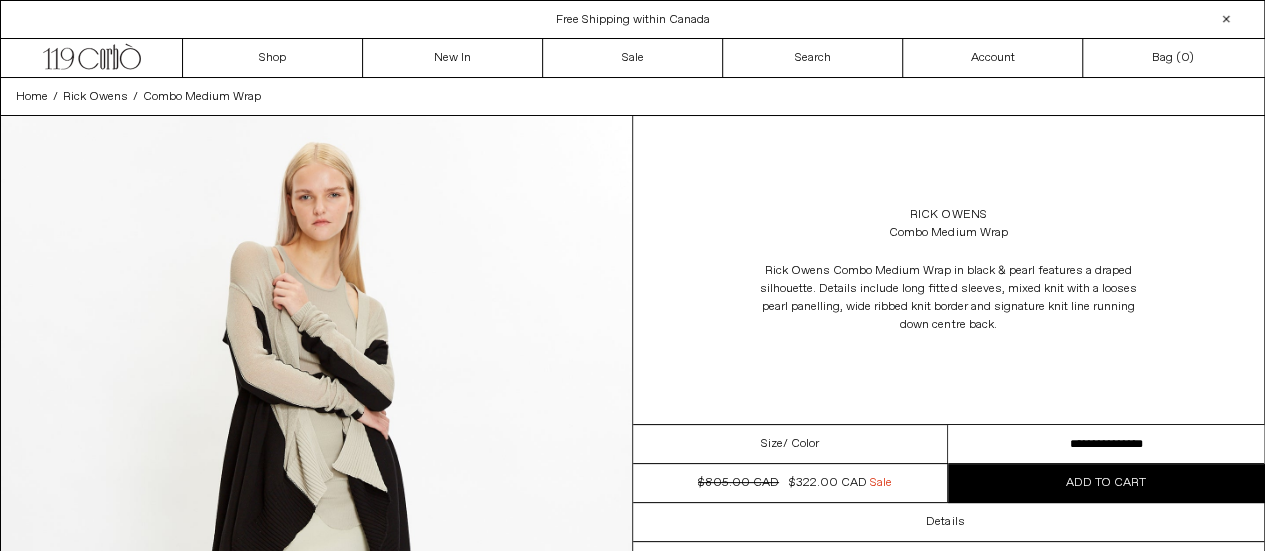 scroll, scrollTop: 0, scrollLeft: 0, axis: both 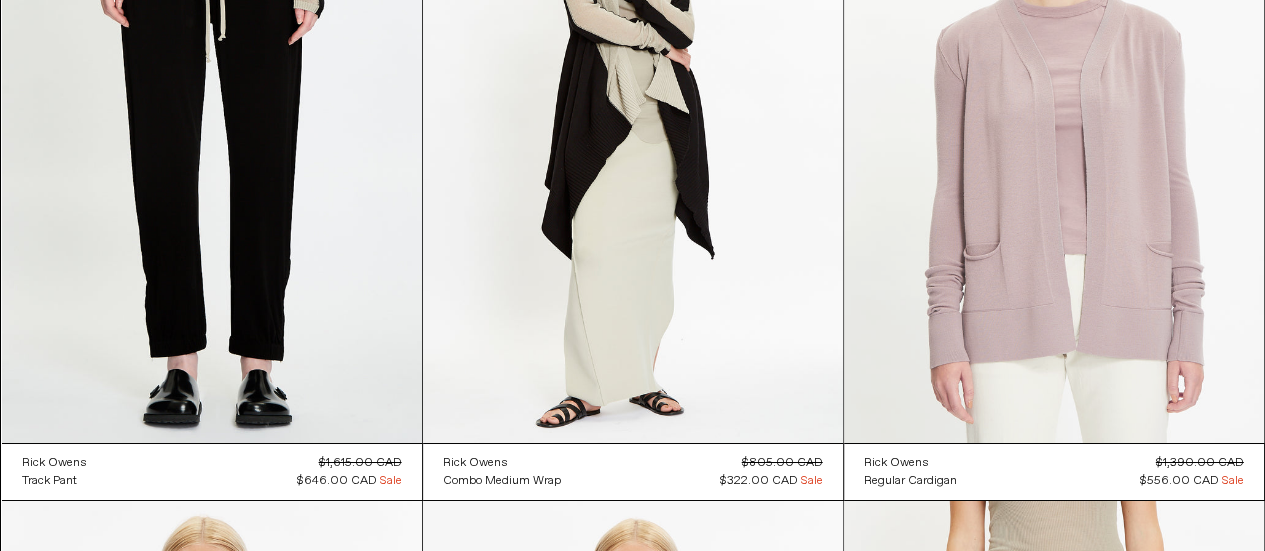 click at bounding box center (1054, 128) 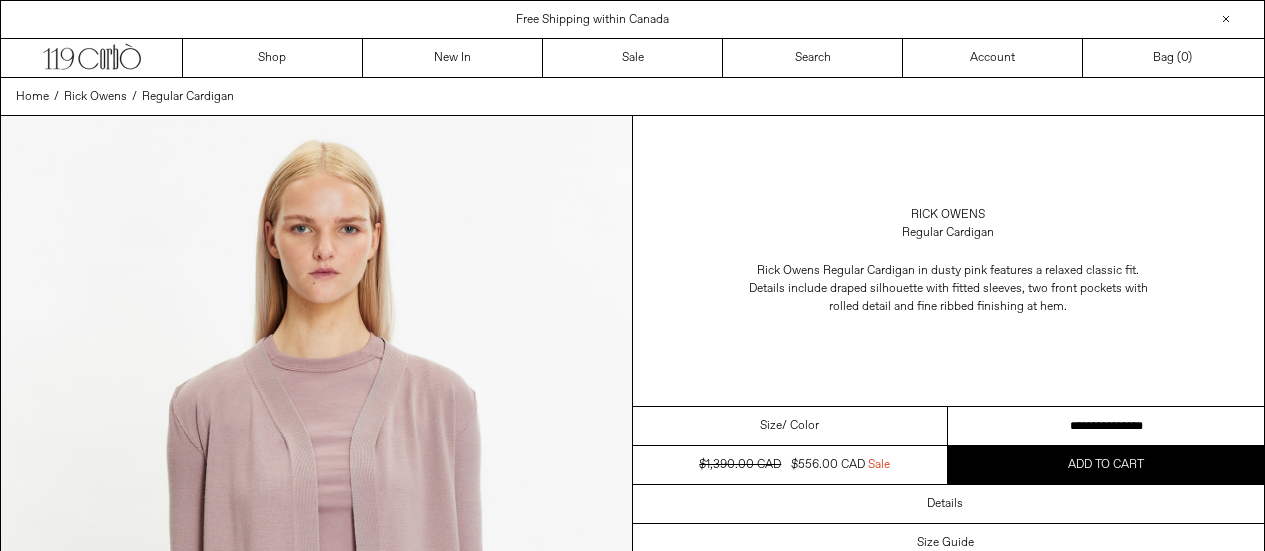 scroll, scrollTop: 0, scrollLeft: 0, axis: both 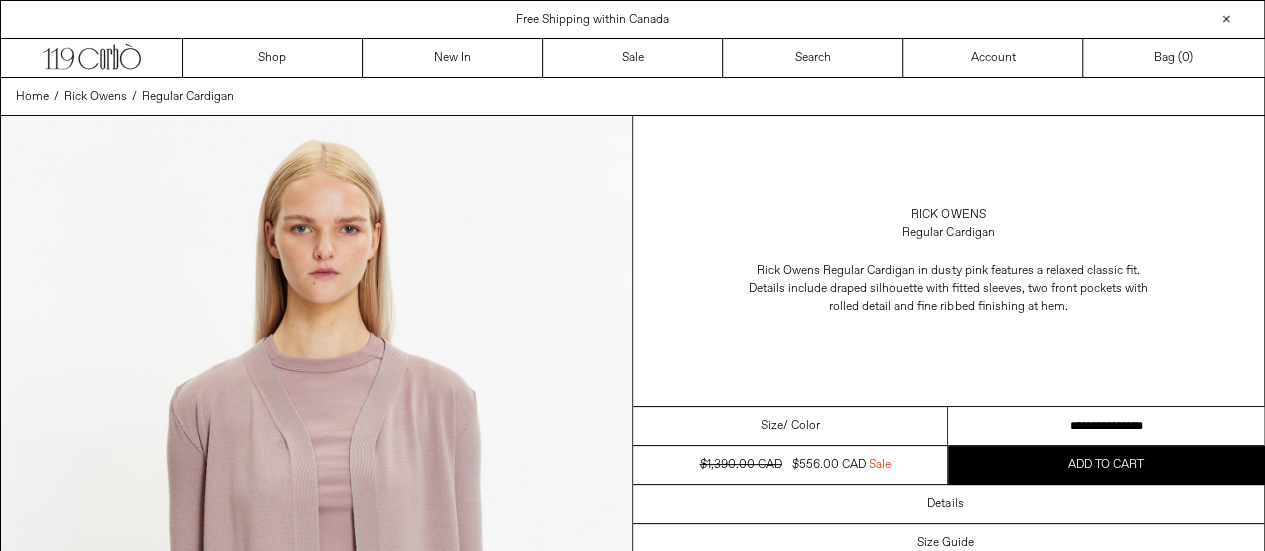 drag, startPoint x: 1093, startPoint y: 416, endPoint x: 1214, endPoint y: 402, distance: 121.80723 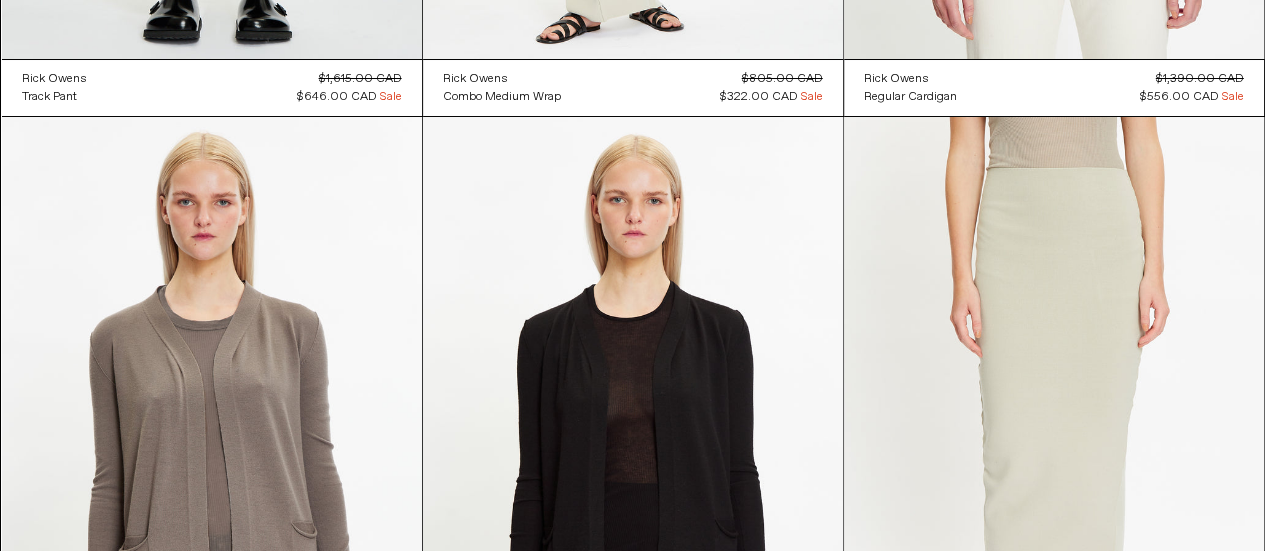 scroll, scrollTop: 7884, scrollLeft: 0, axis: vertical 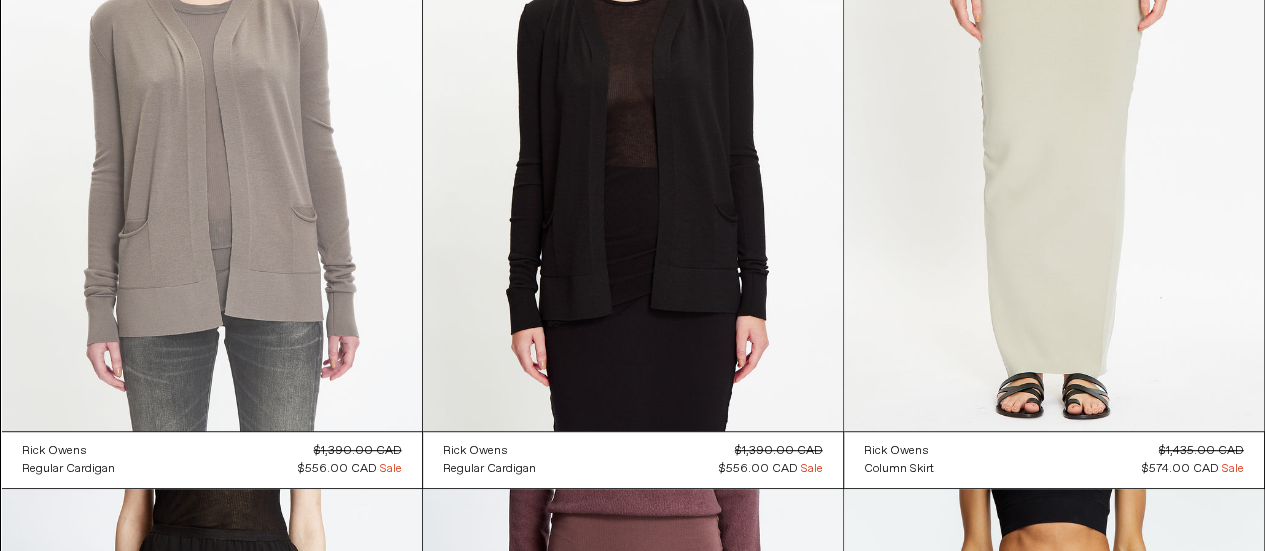 click at bounding box center (212, 116) 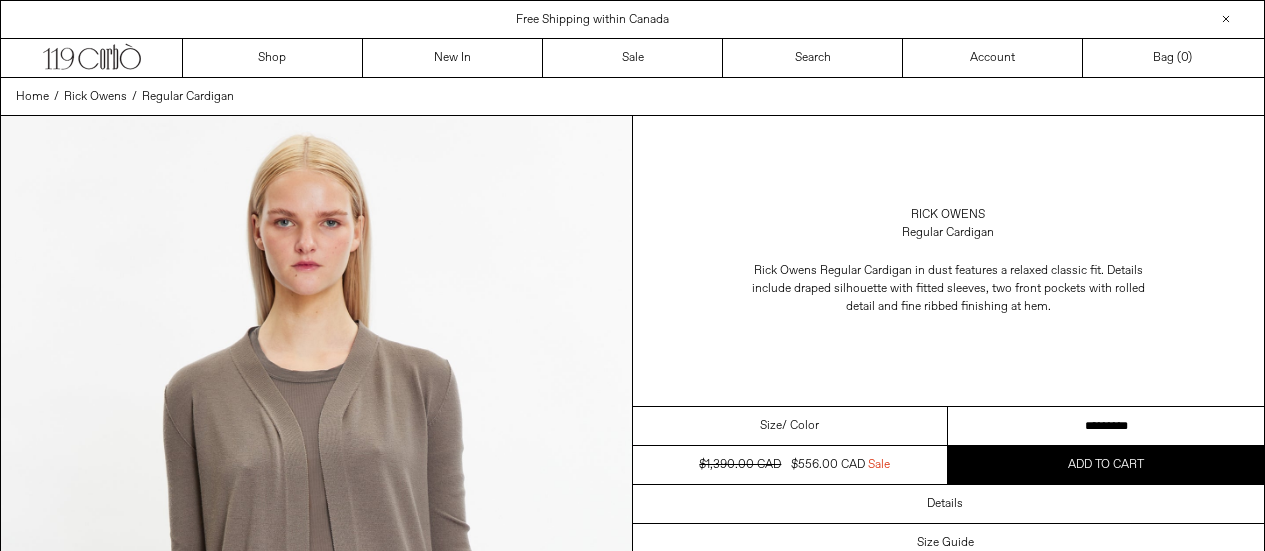 scroll, scrollTop: 0, scrollLeft: 0, axis: both 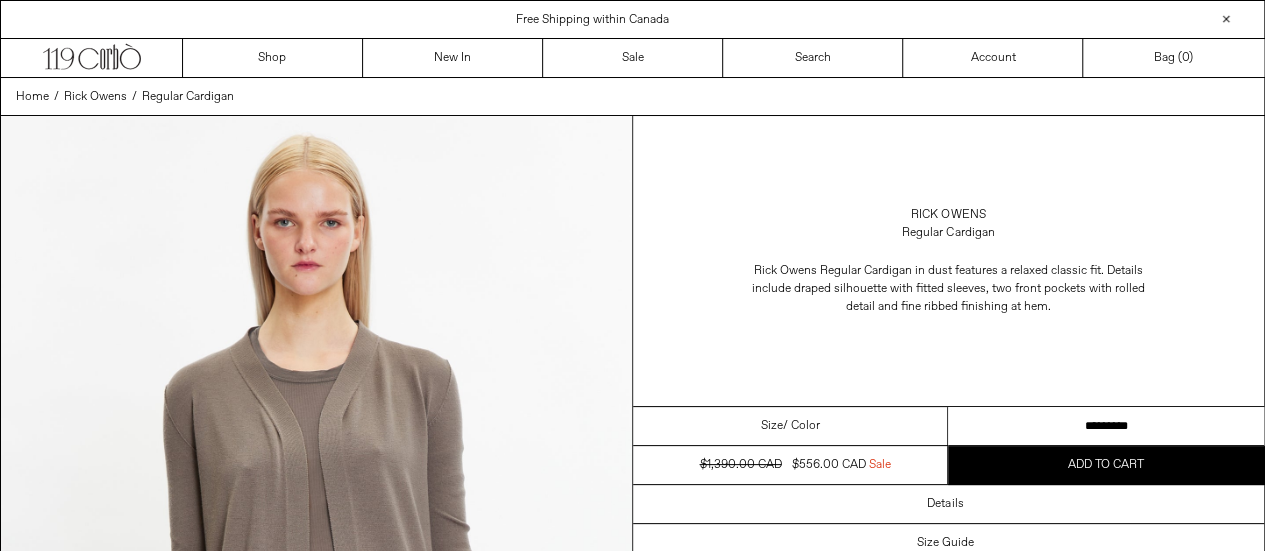 drag, startPoint x: 1132, startPoint y: 424, endPoint x: 1279, endPoint y: 330, distance: 174.48495 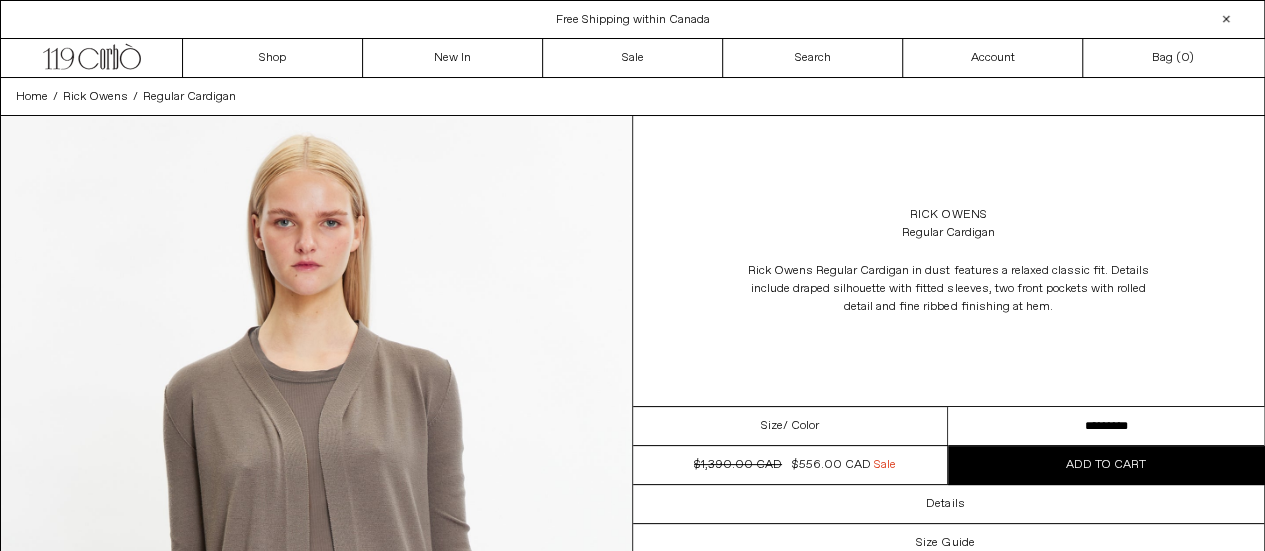 scroll, scrollTop: 0, scrollLeft: 0, axis: both 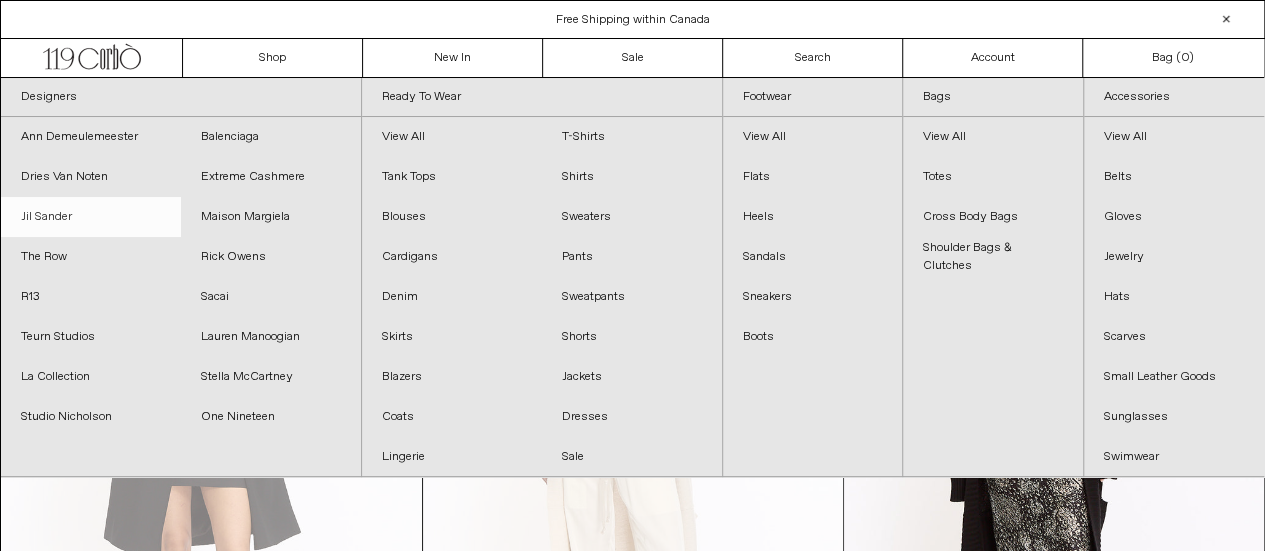 click on "Jil Sander" at bounding box center (91, 217) 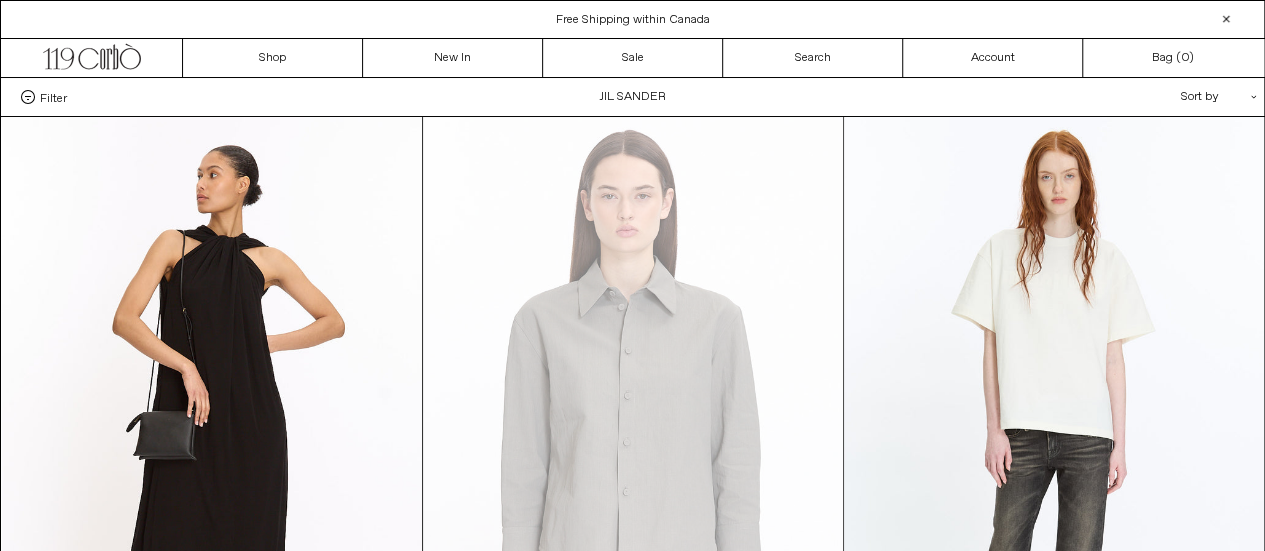 scroll, scrollTop: 0, scrollLeft: 0, axis: both 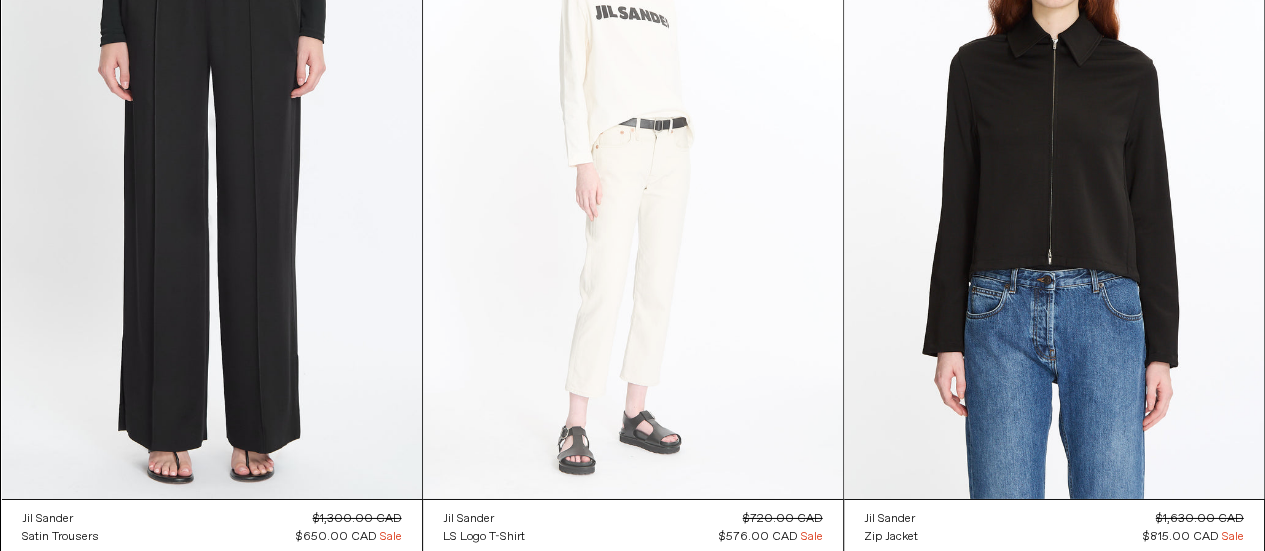 click at bounding box center [633, 184] 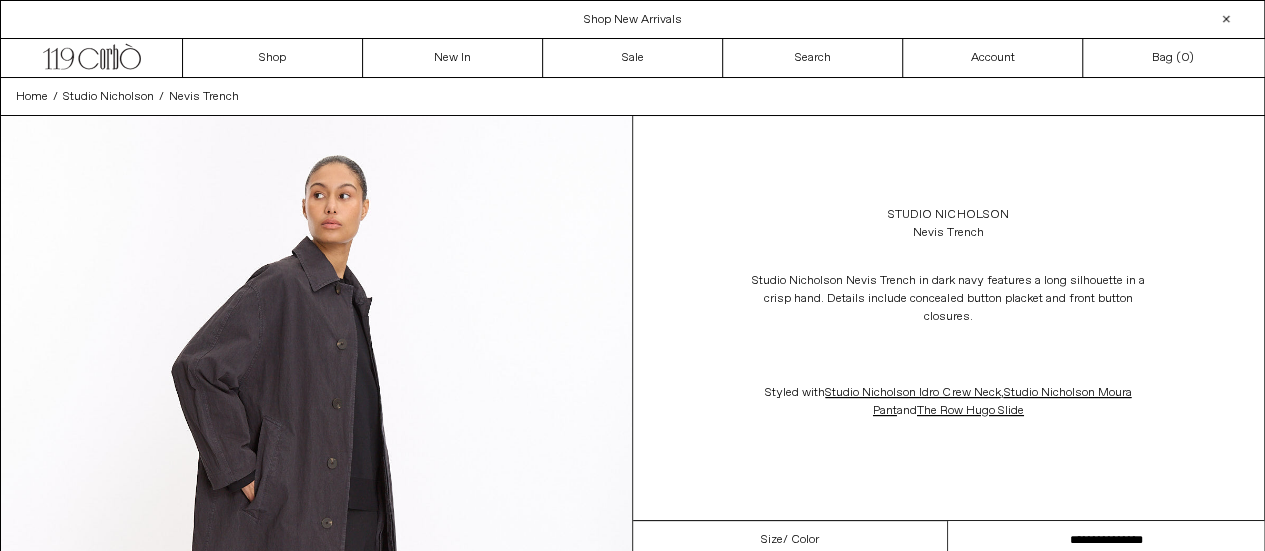scroll, scrollTop: 0, scrollLeft: 0, axis: both 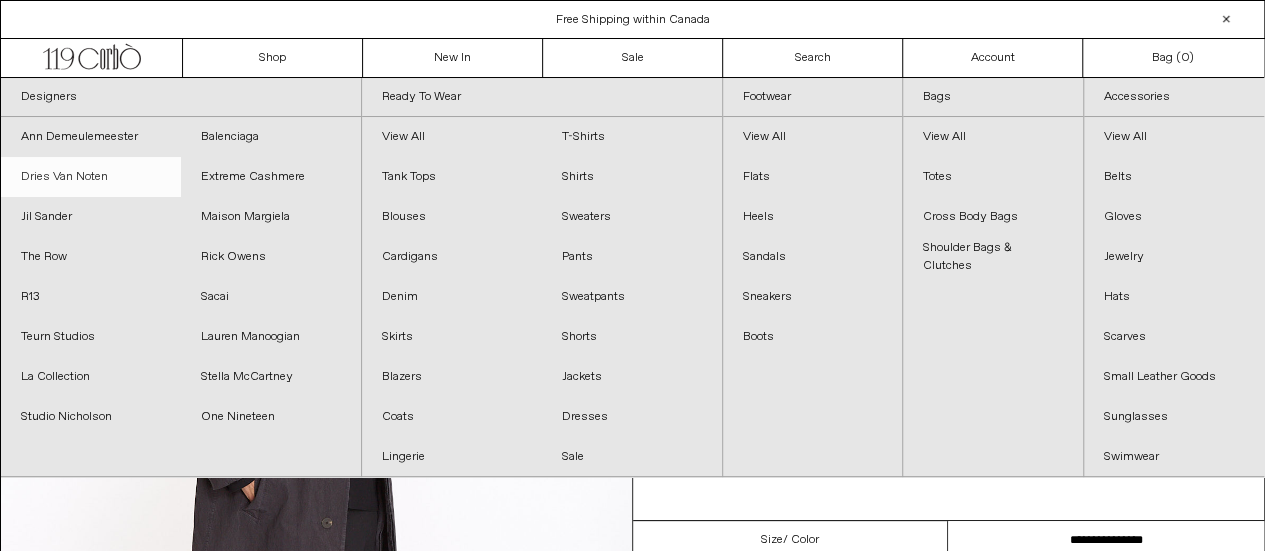 drag, startPoint x: 85, startPoint y: 185, endPoint x: 98, endPoint y: 185, distance: 13 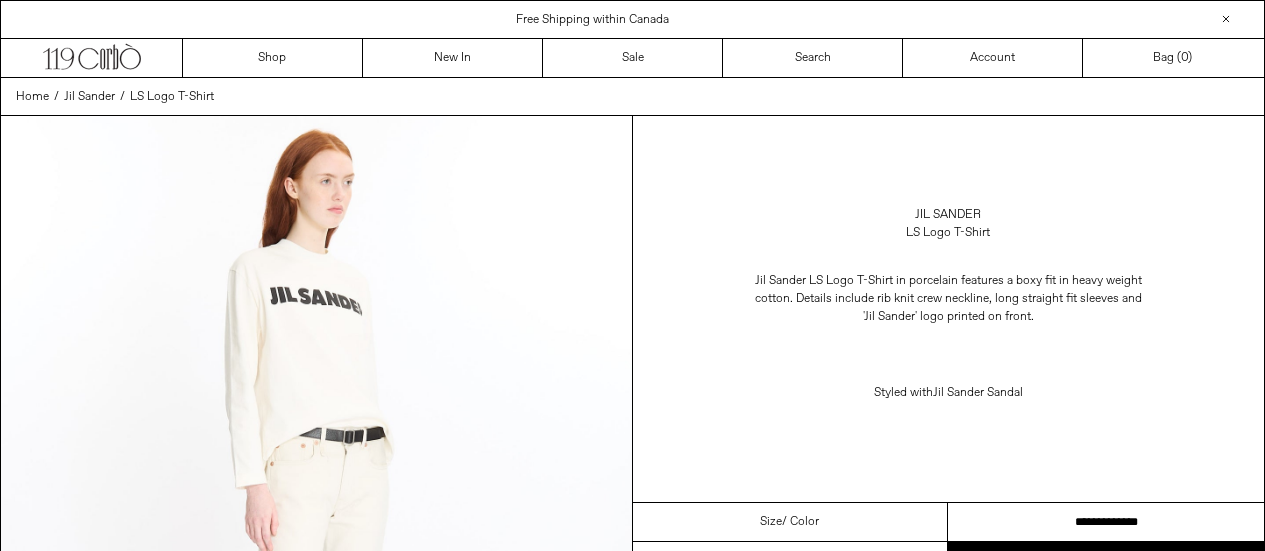 scroll, scrollTop: 0, scrollLeft: 0, axis: both 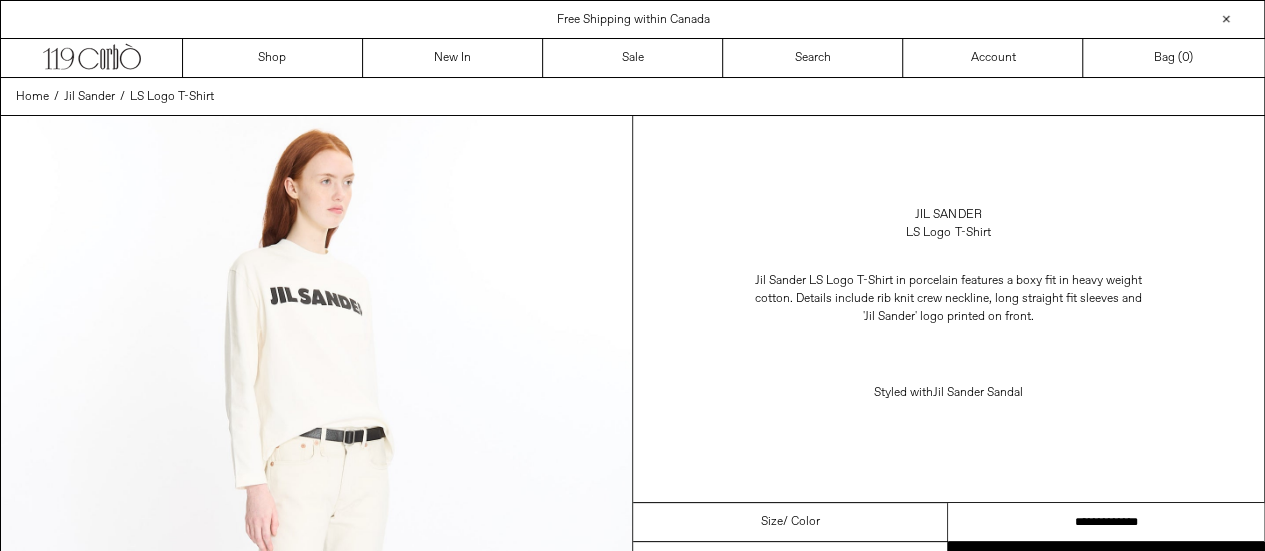 click on "**********" at bounding box center (1106, 522) 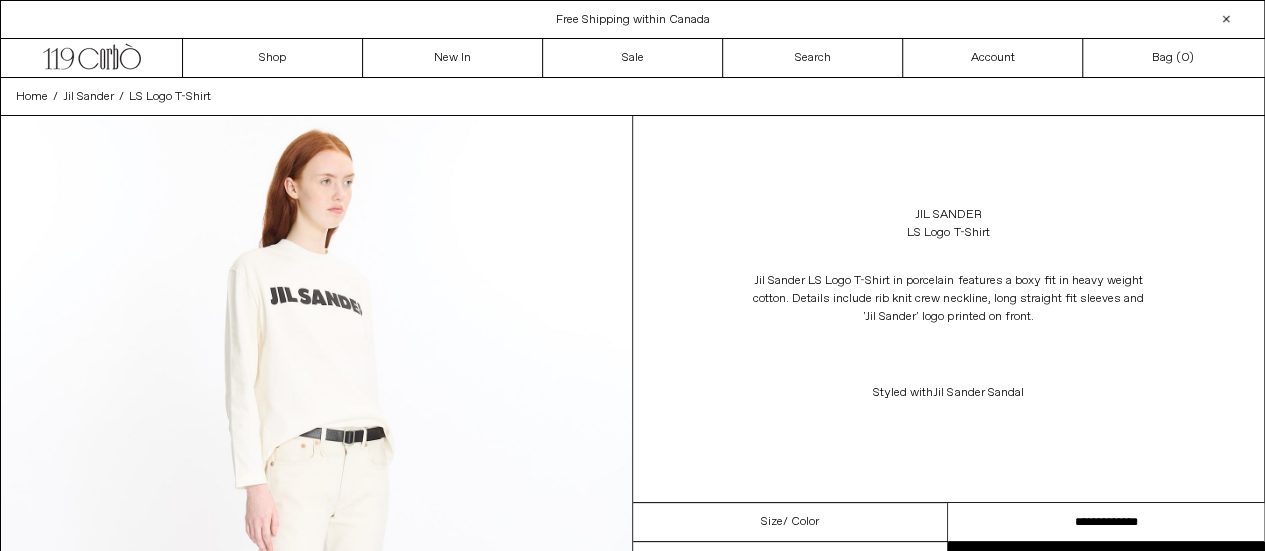 scroll, scrollTop: 0, scrollLeft: 0, axis: both 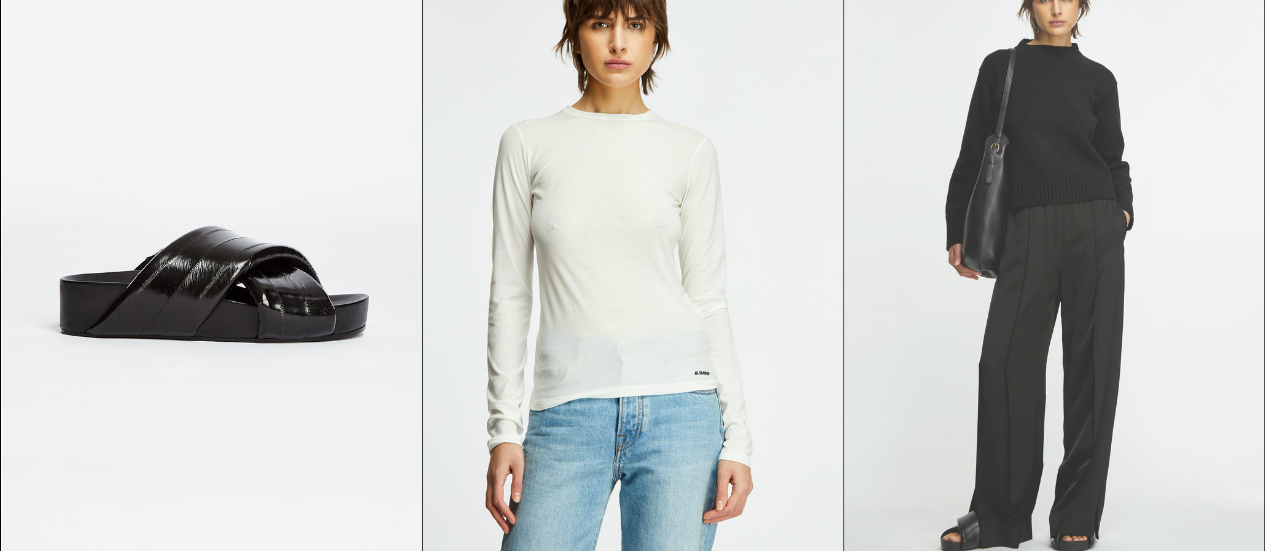 click at bounding box center (1054, 252) 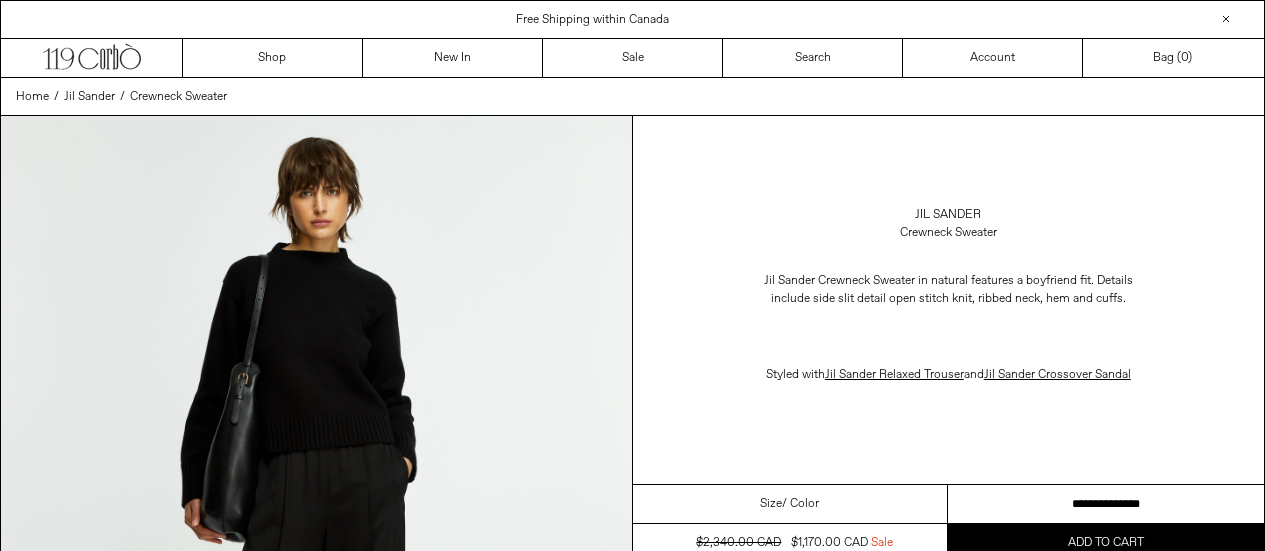 scroll, scrollTop: 0, scrollLeft: 0, axis: both 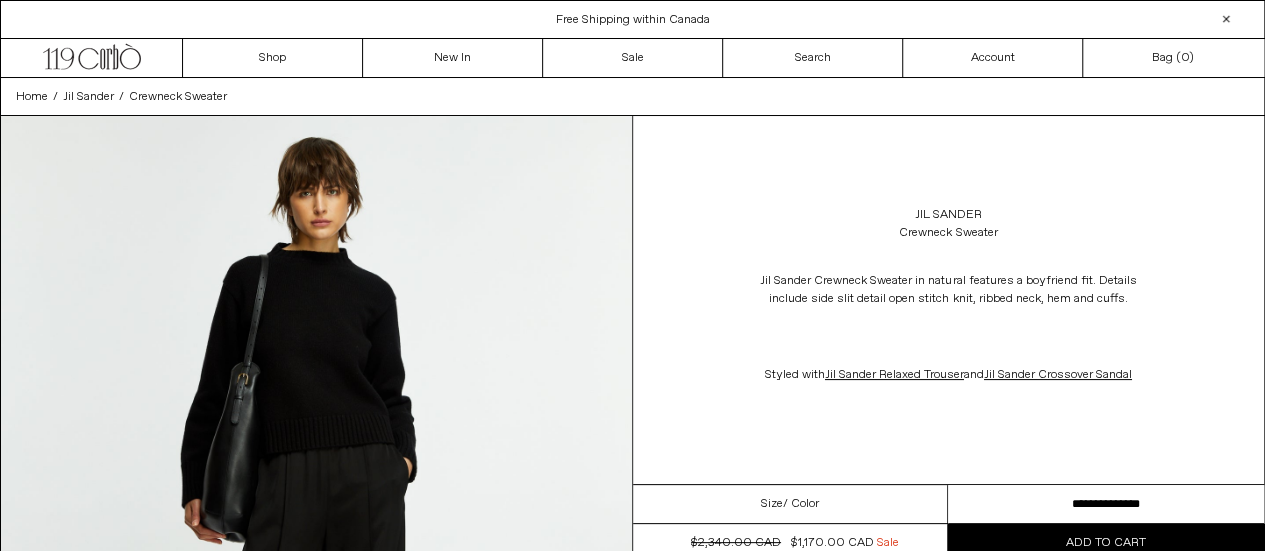 click on "**********" at bounding box center [1106, 504] 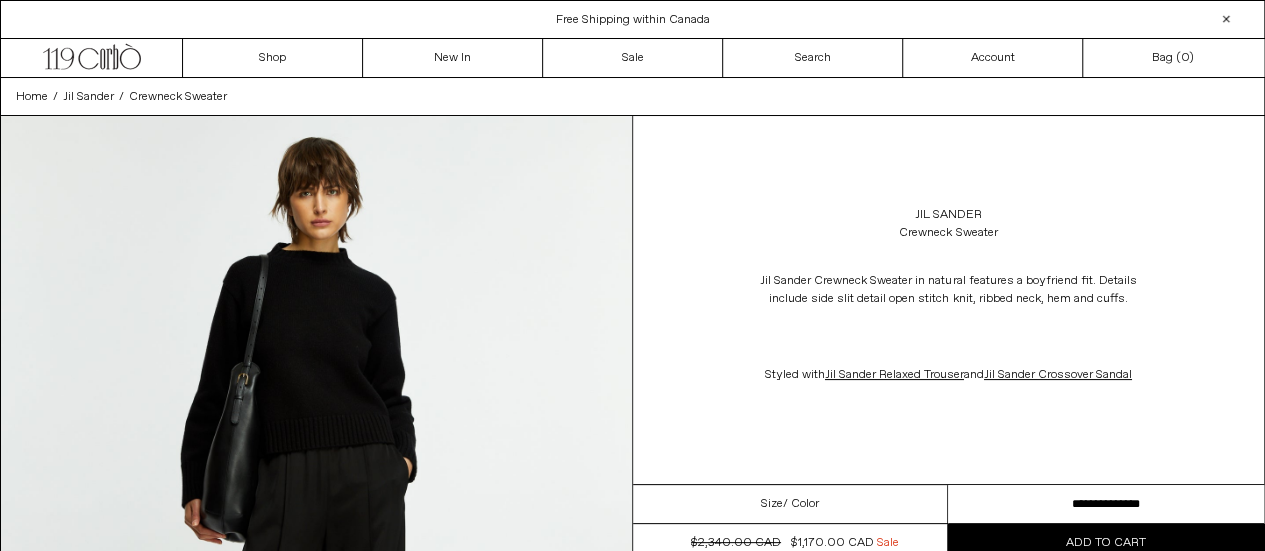 scroll, scrollTop: 0, scrollLeft: 0, axis: both 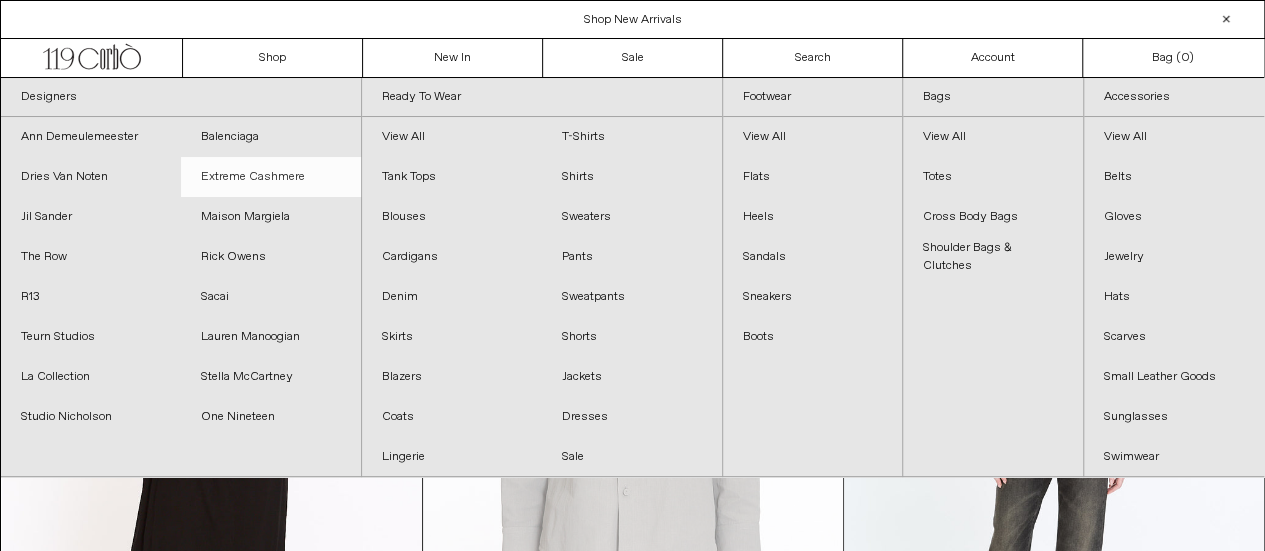 click on "Extreme Cashmere" at bounding box center (271, 177) 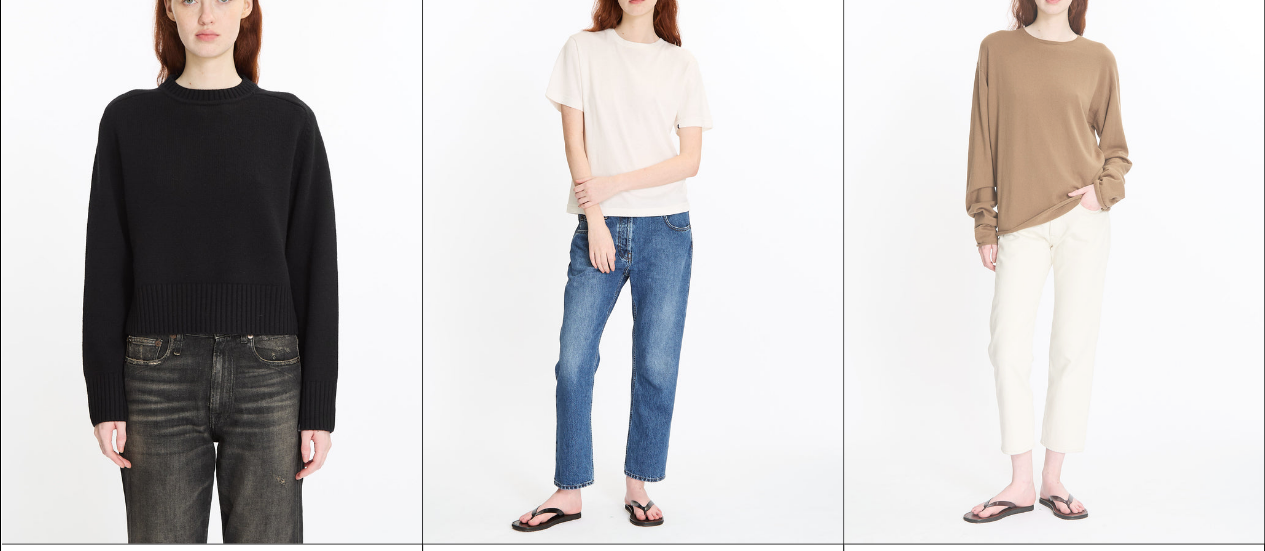 scroll, scrollTop: 12788, scrollLeft: 0, axis: vertical 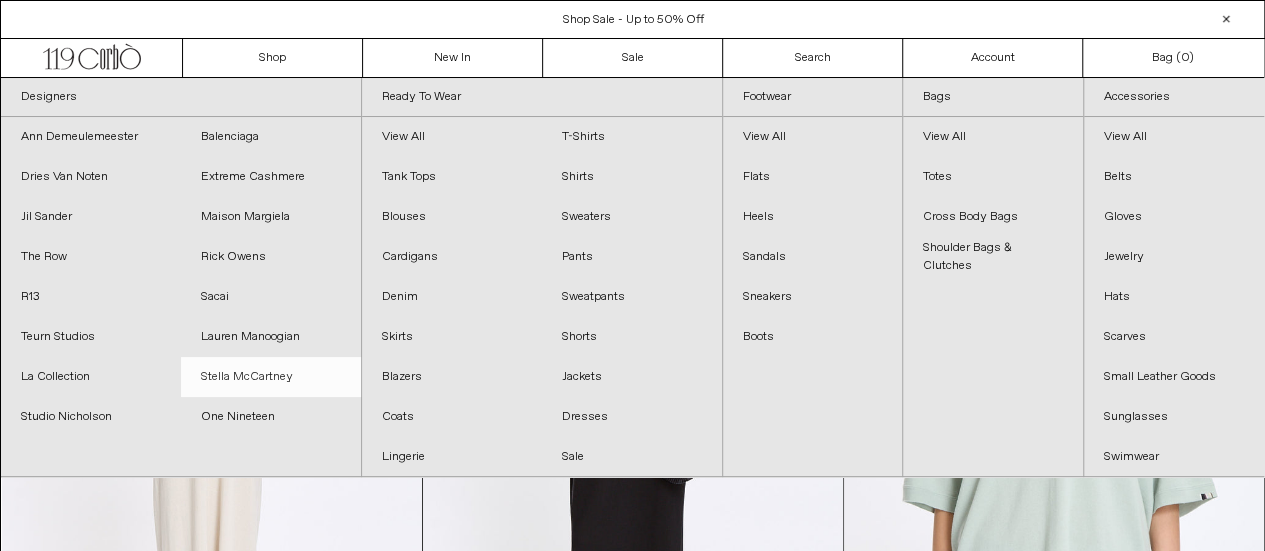 click on "Stella McCartney" at bounding box center [271, 377] 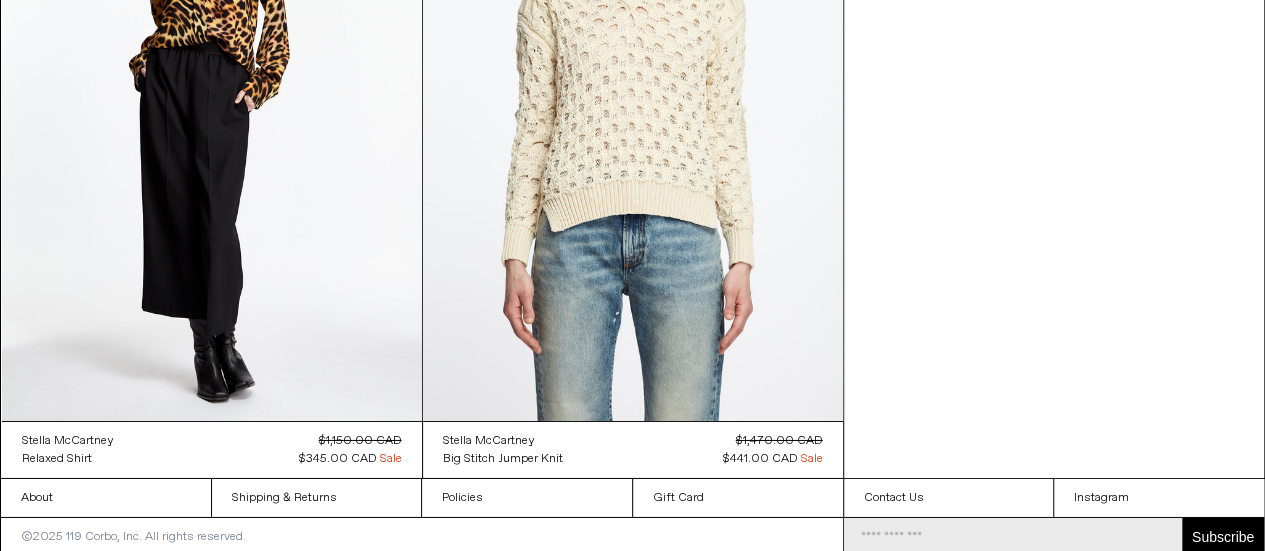 scroll, scrollTop: 3082, scrollLeft: 0, axis: vertical 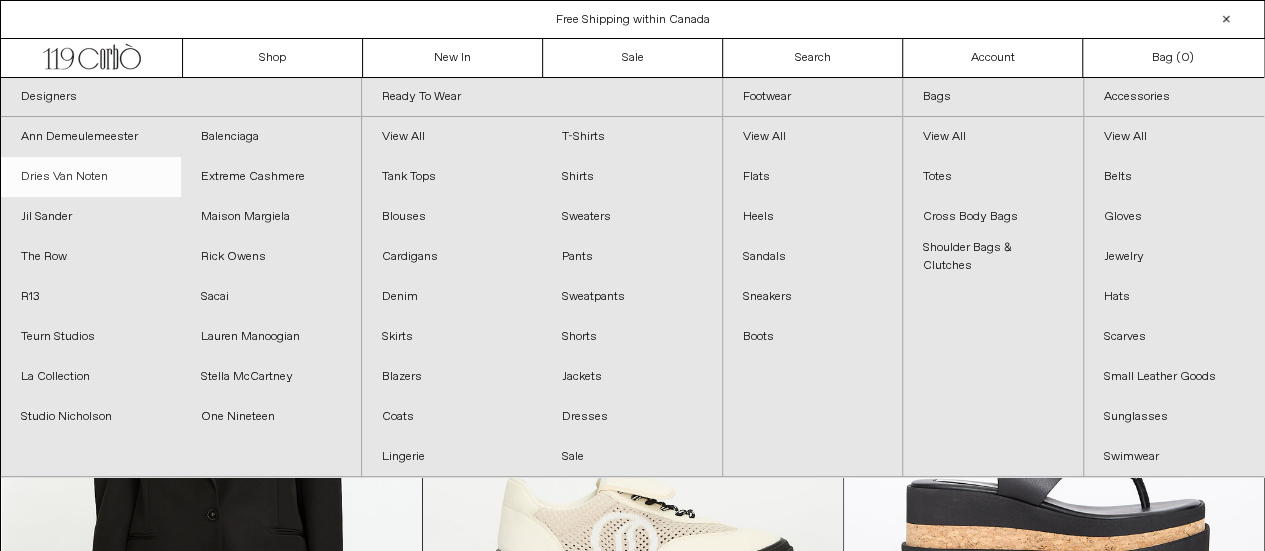click on "Dries Van Noten" at bounding box center (91, 177) 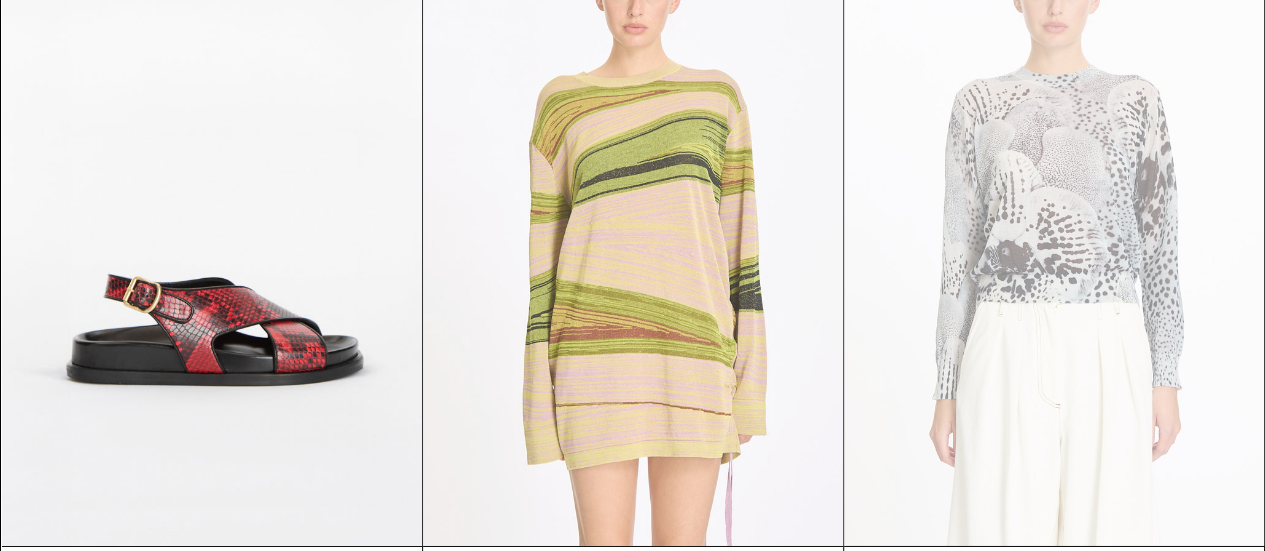 scroll, scrollTop: 3200, scrollLeft: 0, axis: vertical 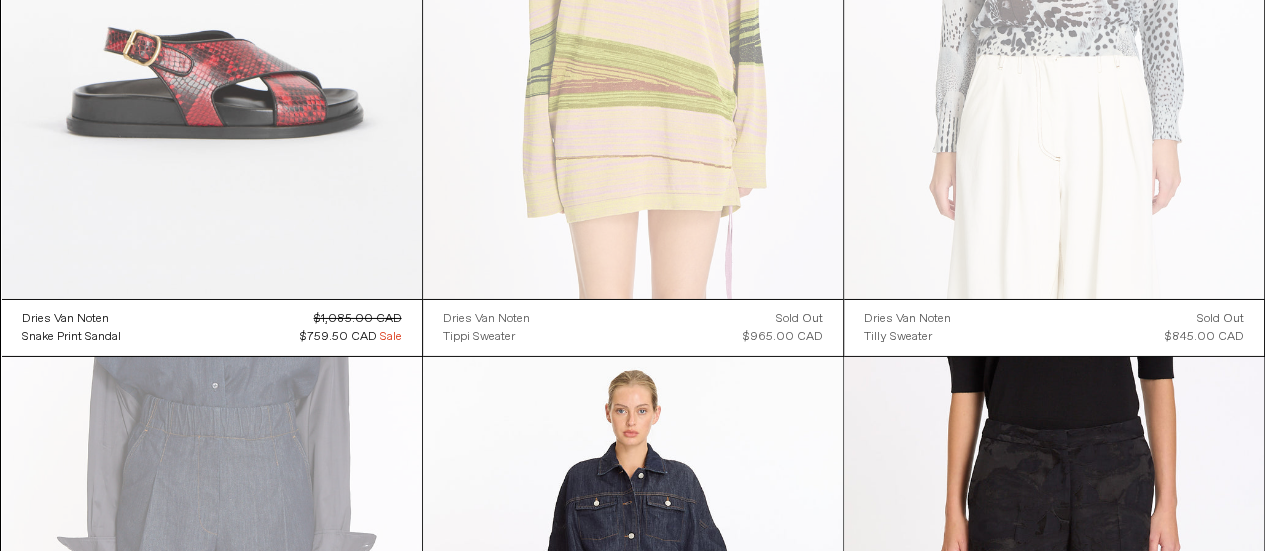 click at bounding box center [212, -16] 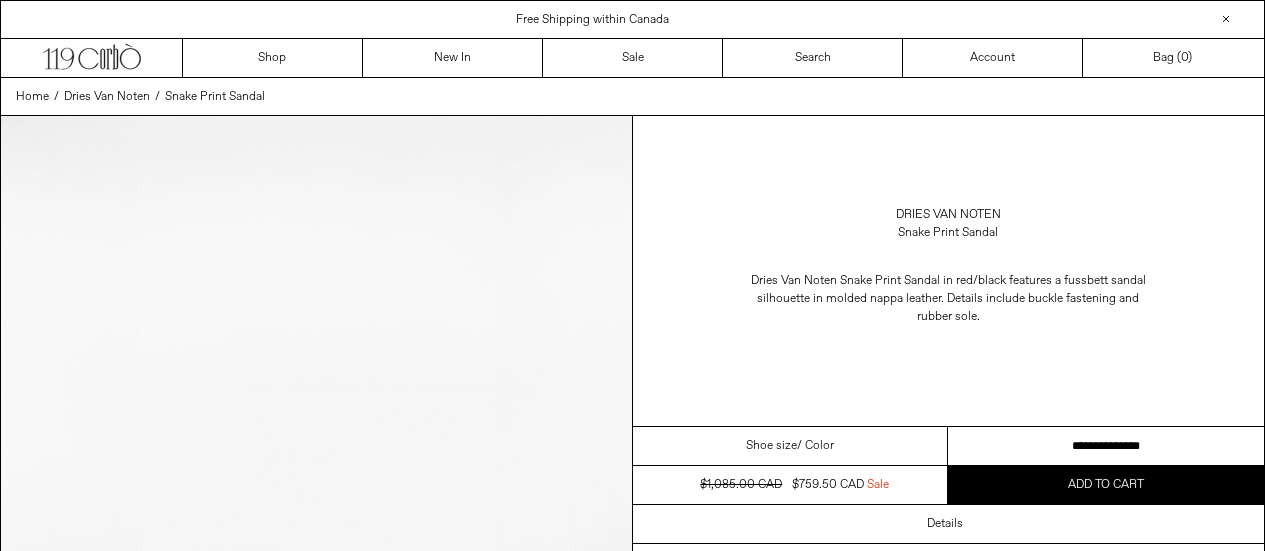 scroll, scrollTop: 0, scrollLeft: 0, axis: both 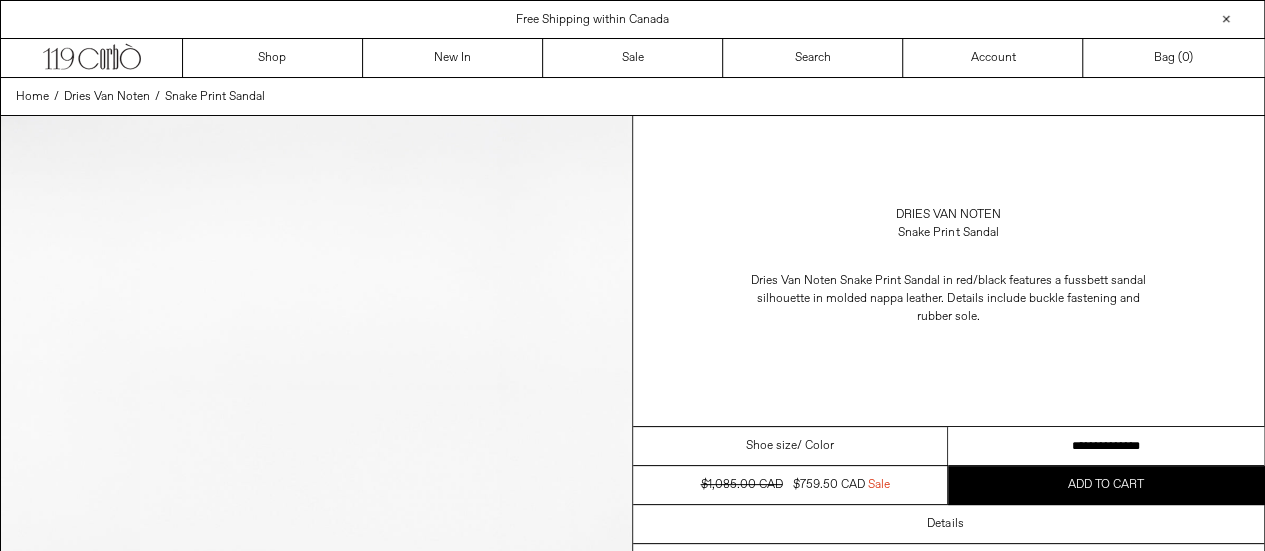 click on "**********" at bounding box center (1106, 446) 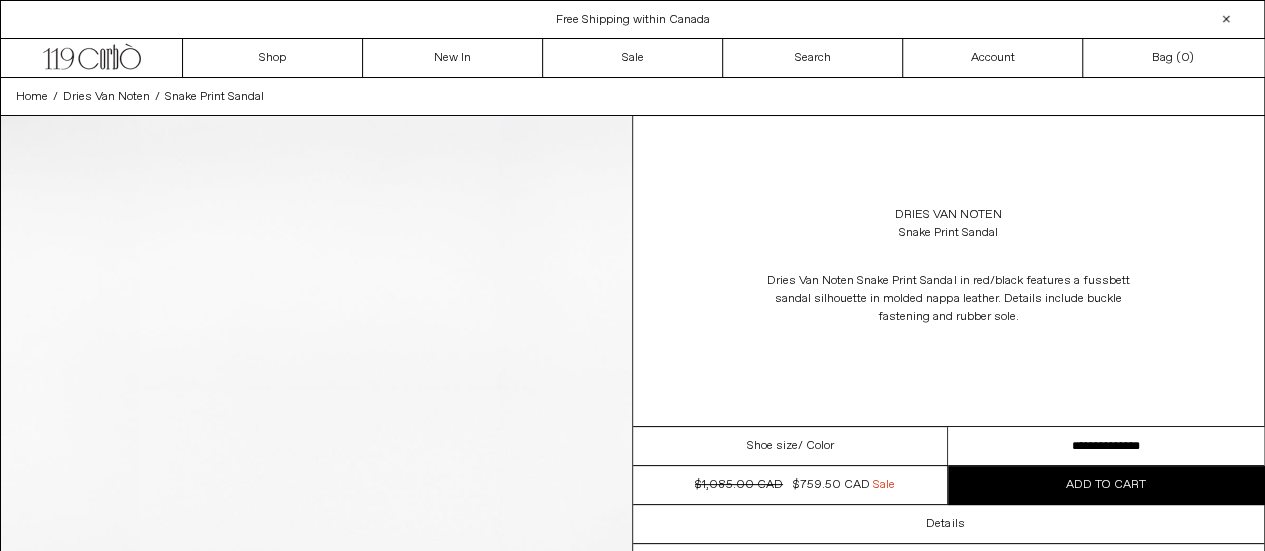 scroll, scrollTop: 0, scrollLeft: 0, axis: both 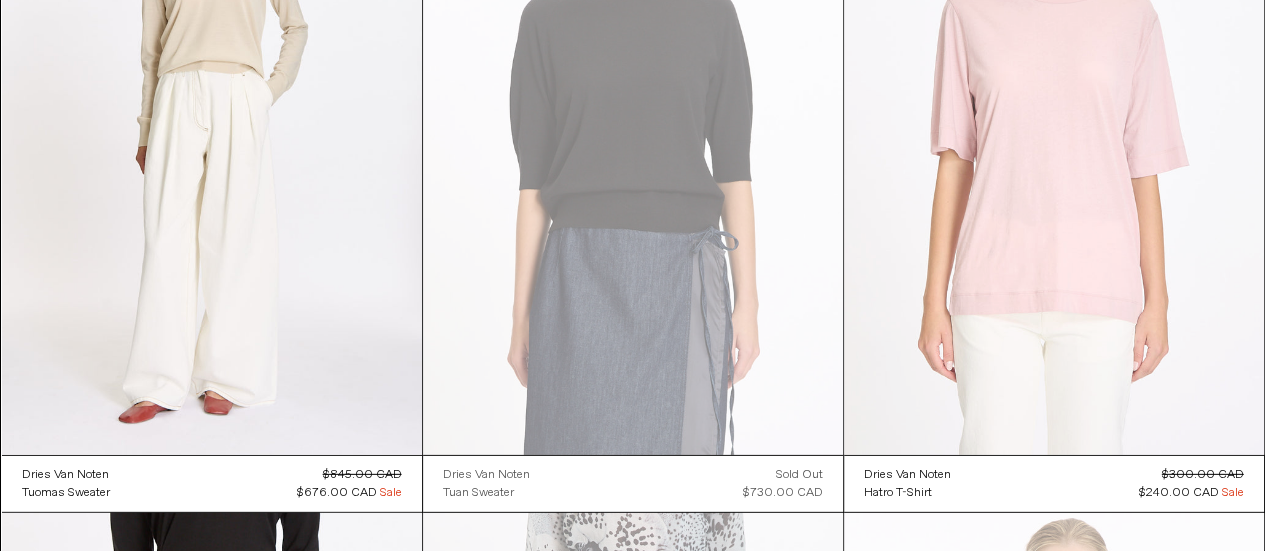 click at bounding box center (1054, 140) 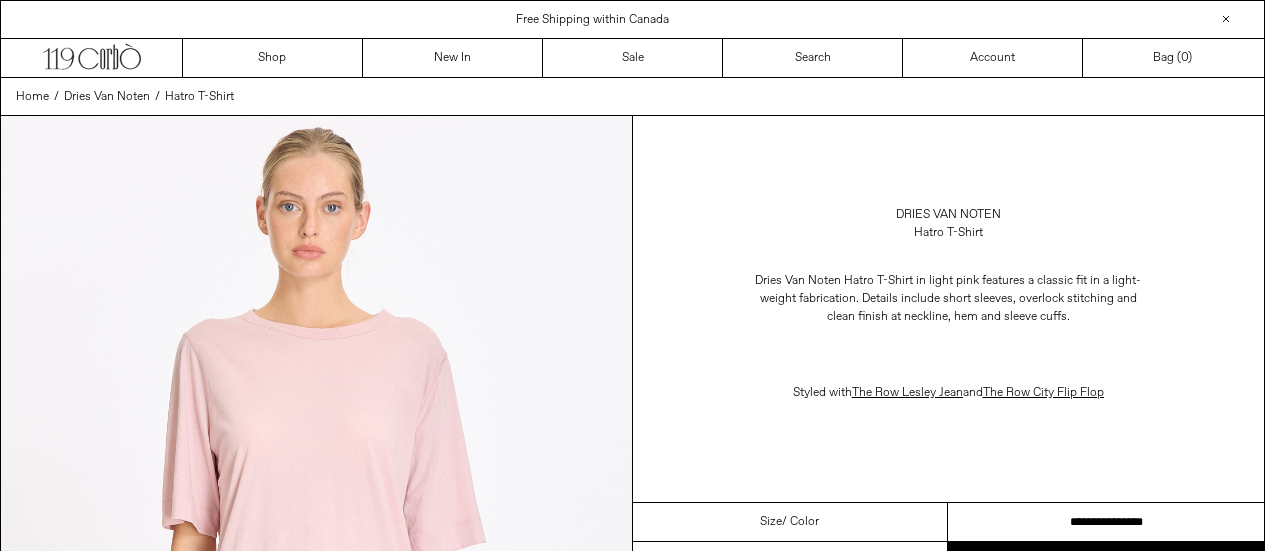 scroll, scrollTop: 0, scrollLeft: 0, axis: both 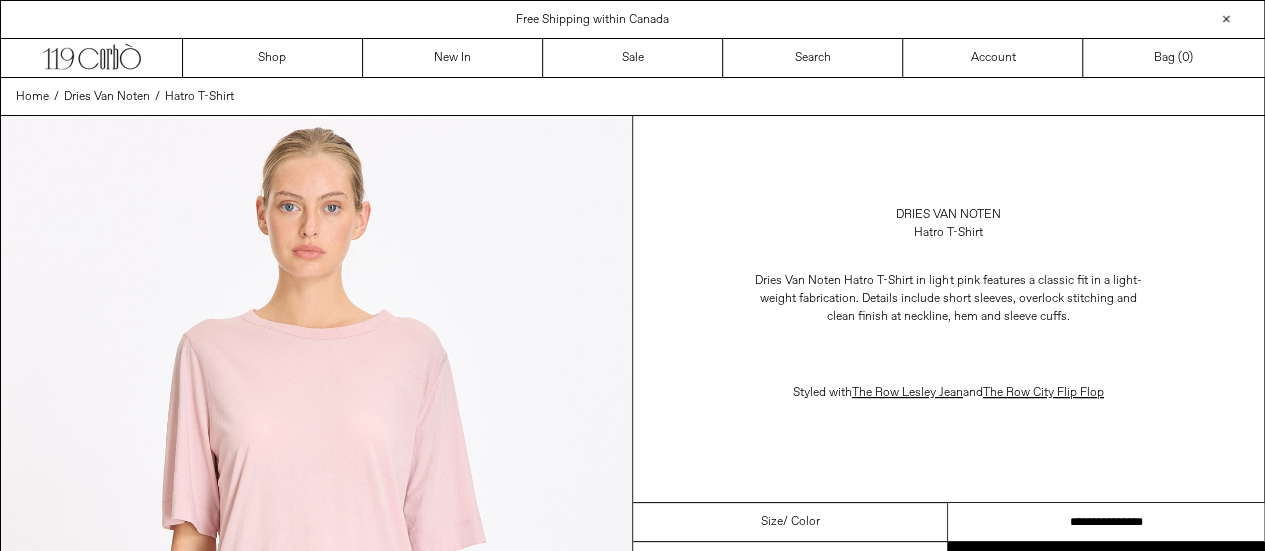 click on "**********" at bounding box center (1106, 522) 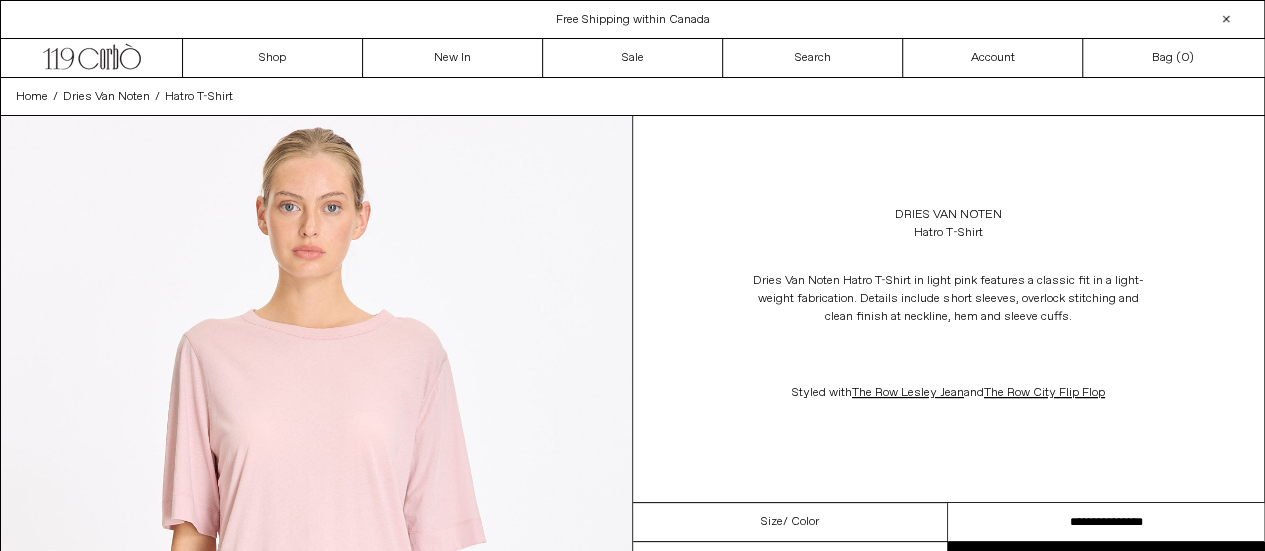 scroll, scrollTop: 0, scrollLeft: 0, axis: both 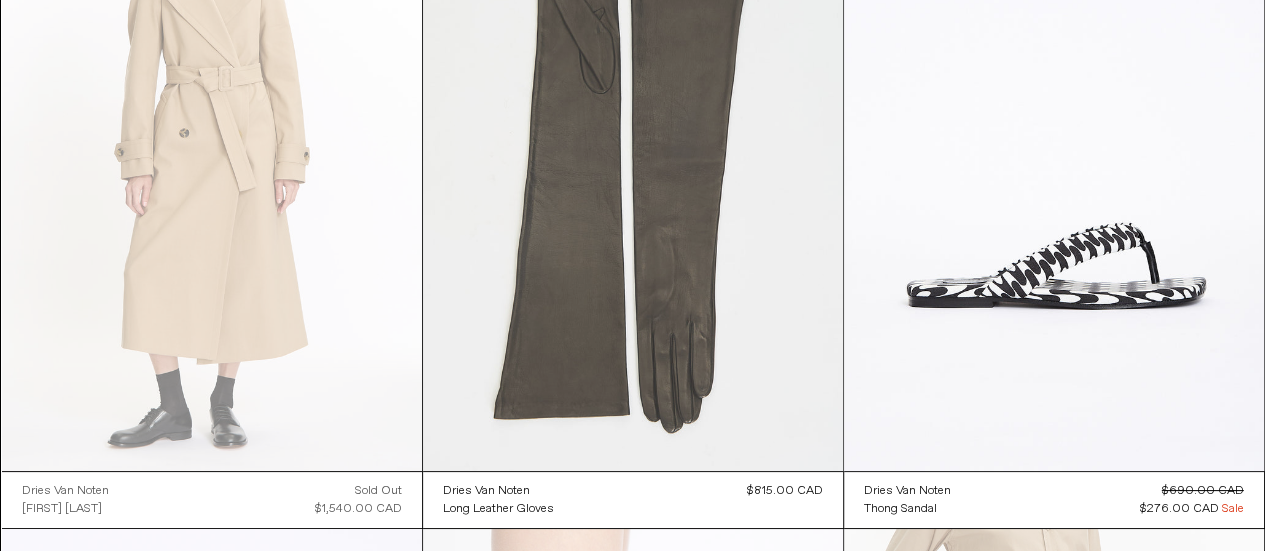 click at bounding box center (633, 156) 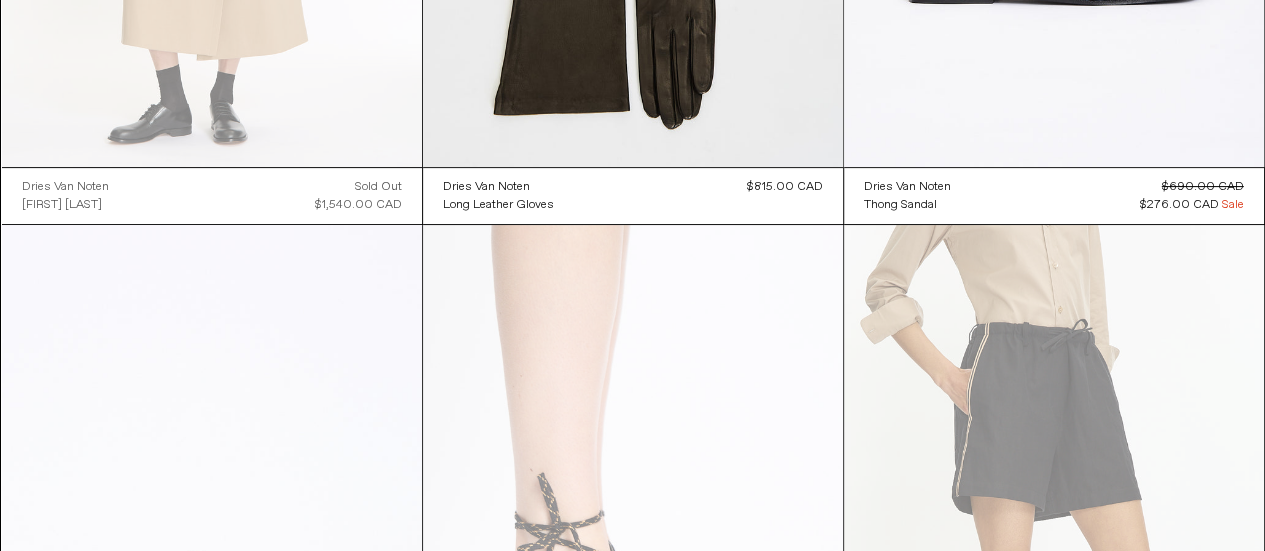 scroll, scrollTop: 11988, scrollLeft: 0, axis: vertical 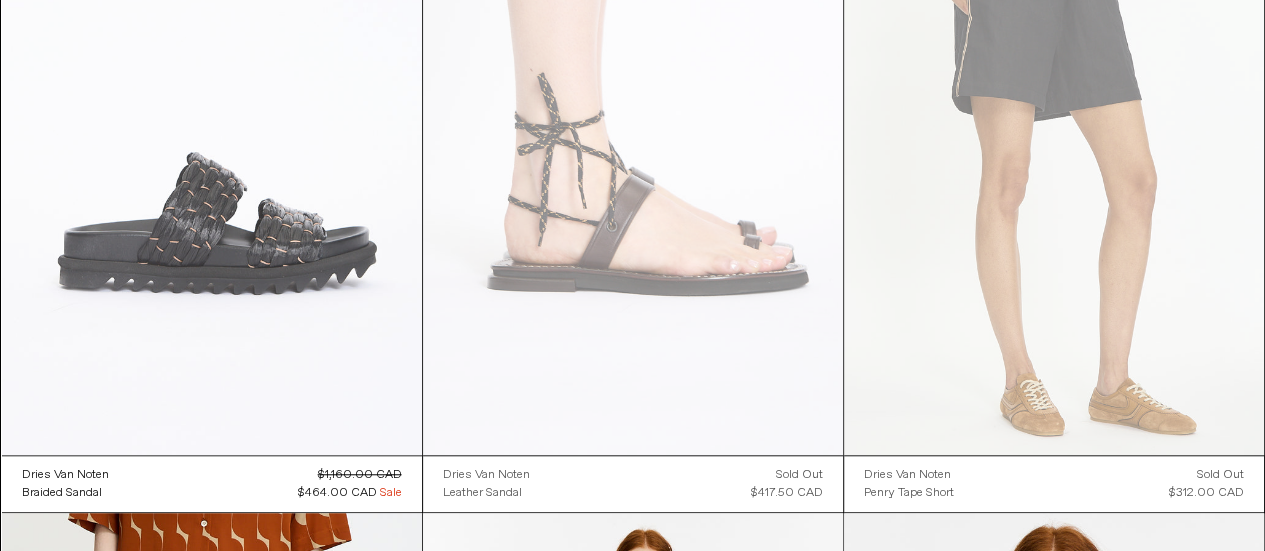 click at bounding box center [212, 140] 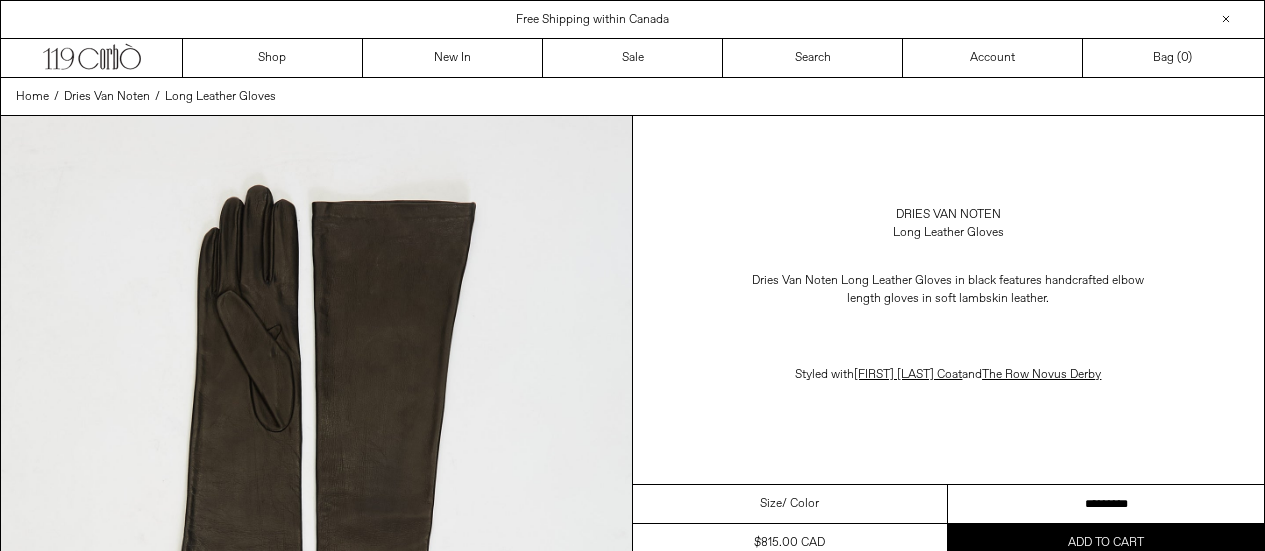 scroll, scrollTop: 0, scrollLeft: 0, axis: both 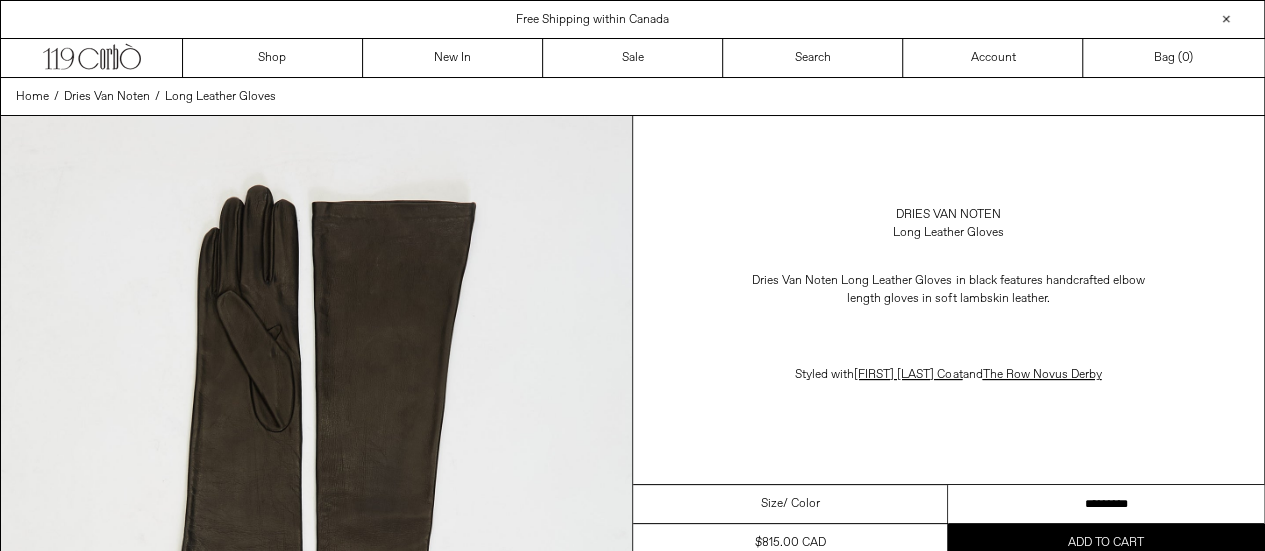 click on "**********" at bounding box center [1106, 504] 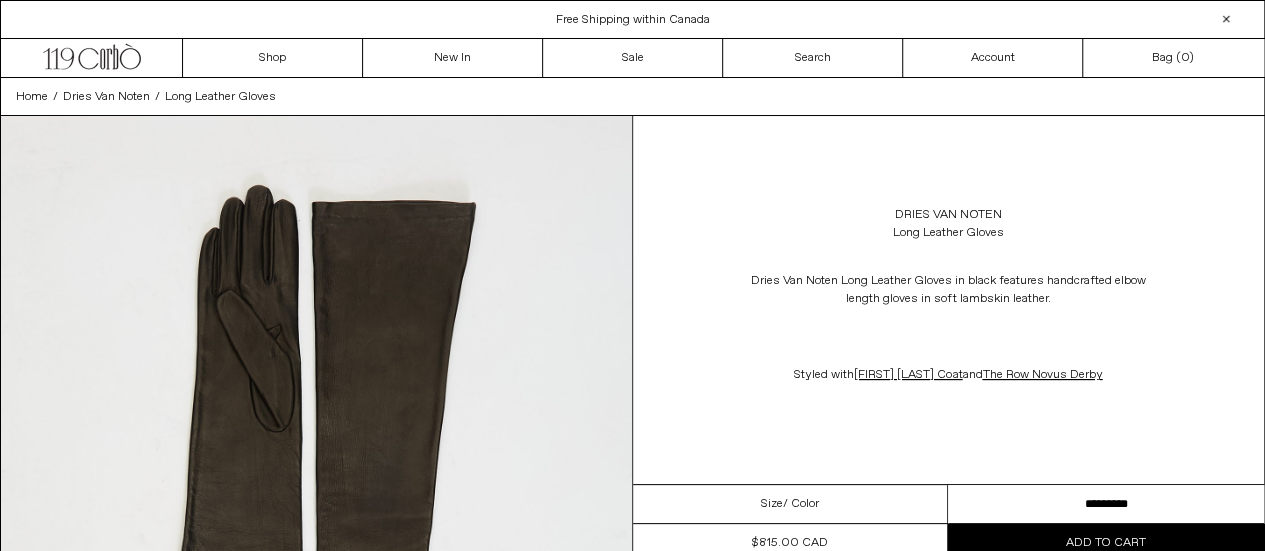 scroll, scrollTop: 0, scrollLeft: 0, axis: both 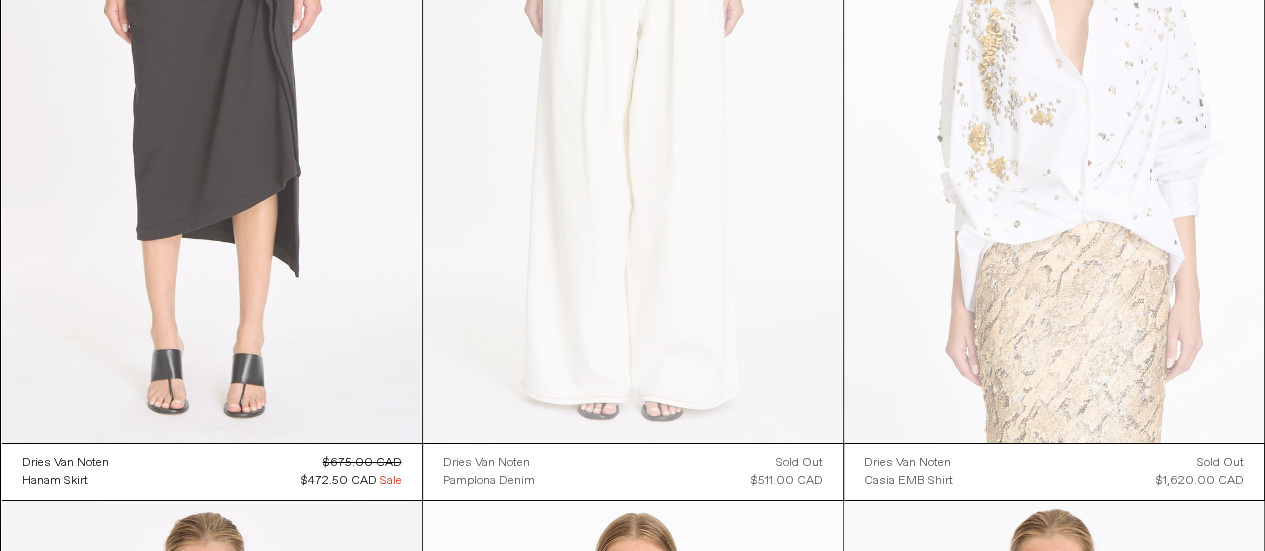click at bounding box center [212, 128] 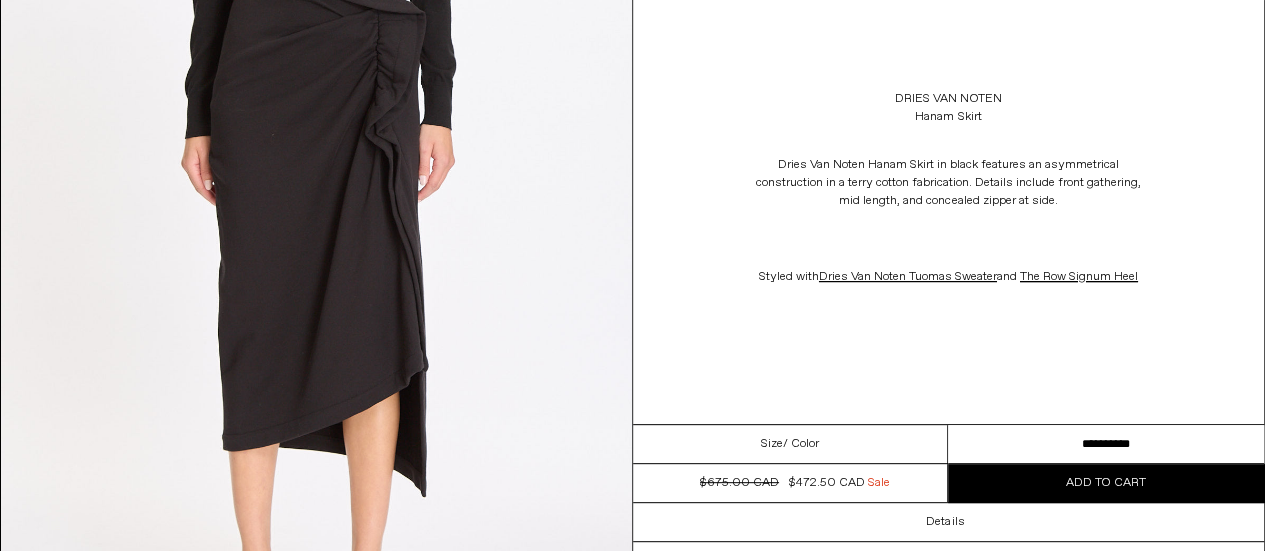 scroll, scrollTop: 0, scrollLeft: 0, axis: both 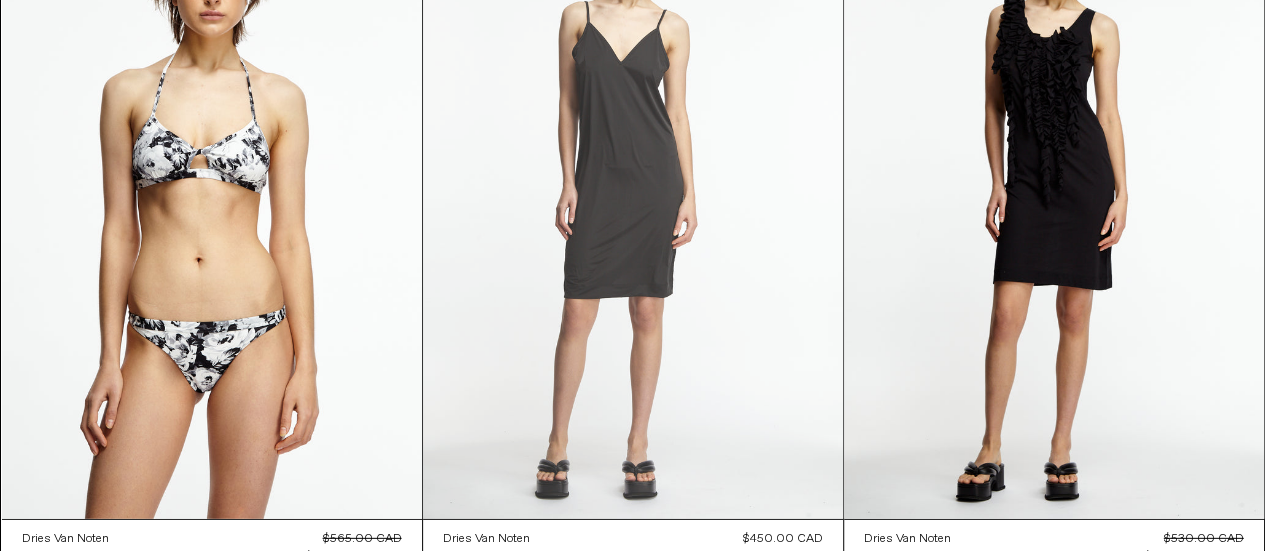 click at bounding box center [633, 204] 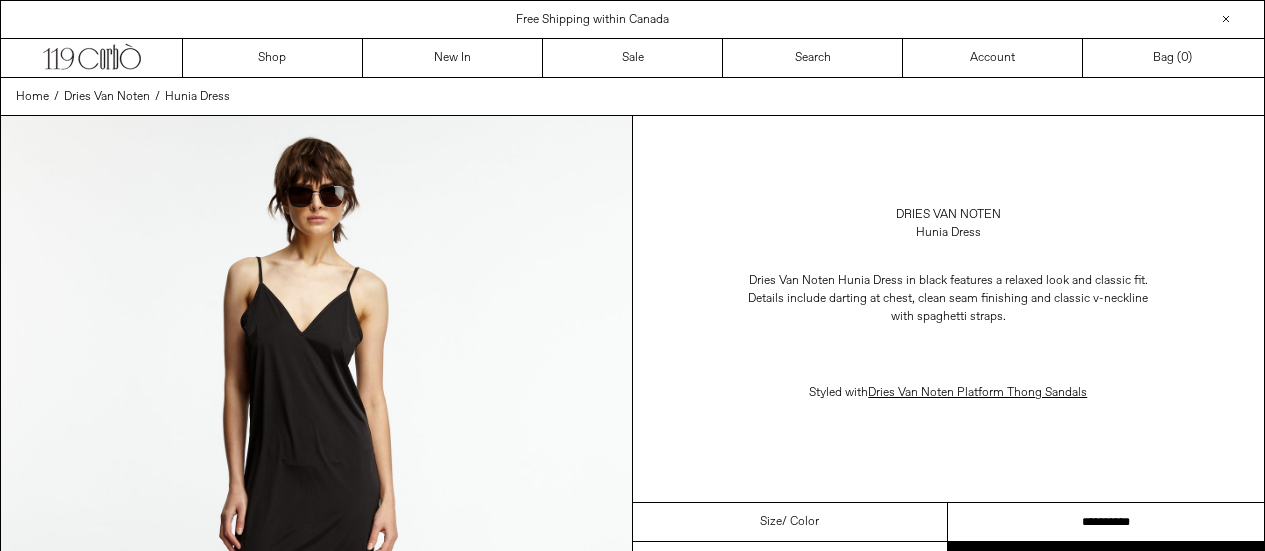 scroll, scrollTop: 0, scrollLeft: 0, axis: both 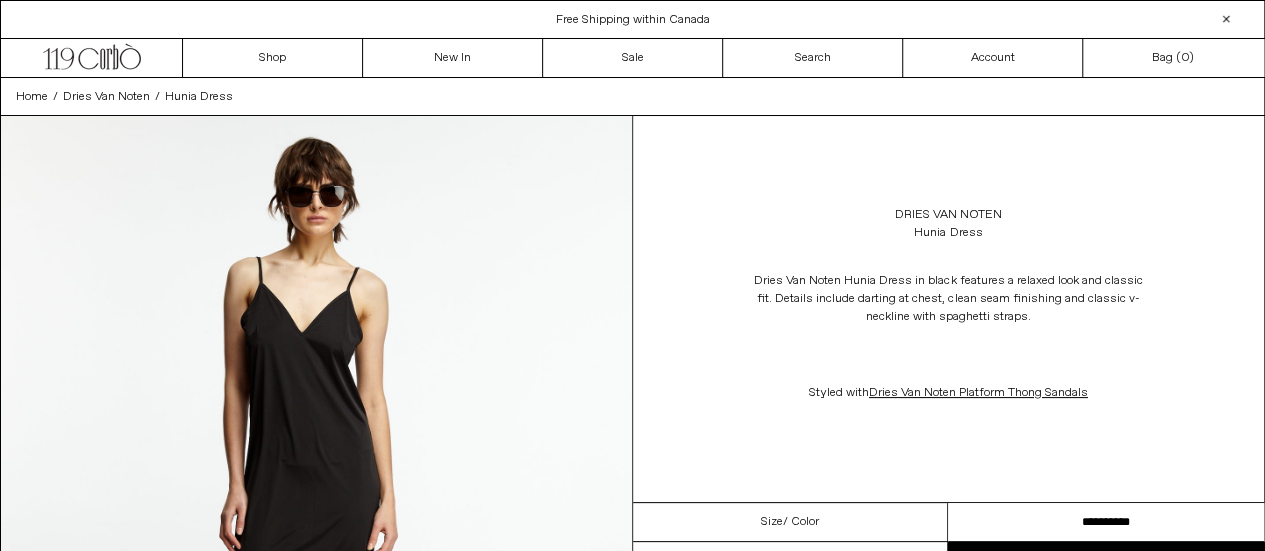 drag, startPoint x: 1118, startPoint y: 521, endPoint x: 1174, endPoint y: 521, distance: 56 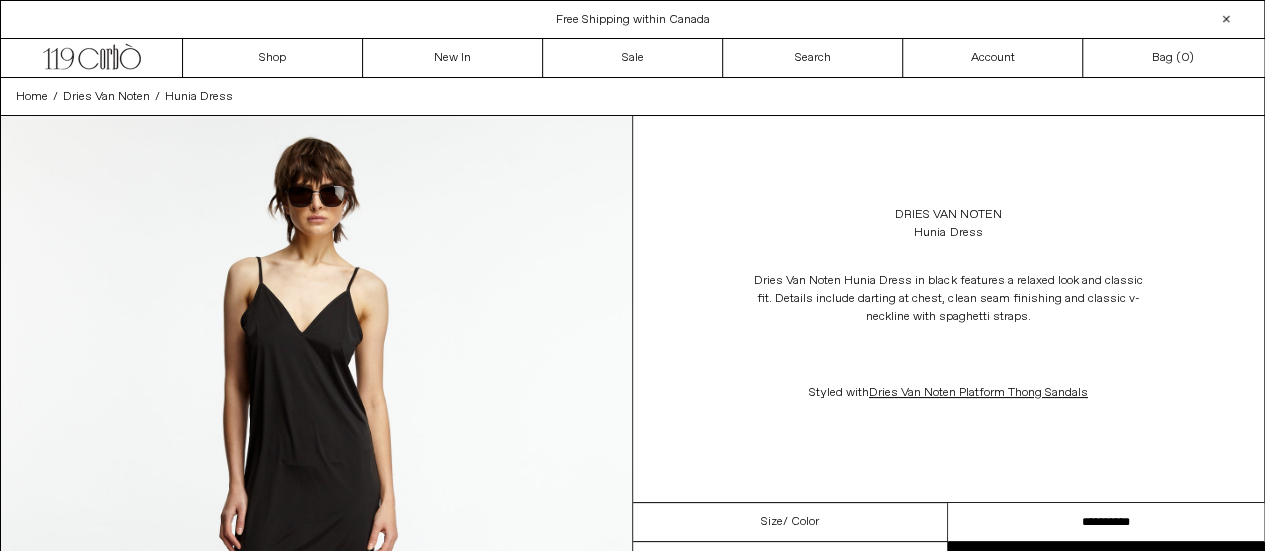 scroll, scrollTop: 0, scrollLeft: 0, axis: both 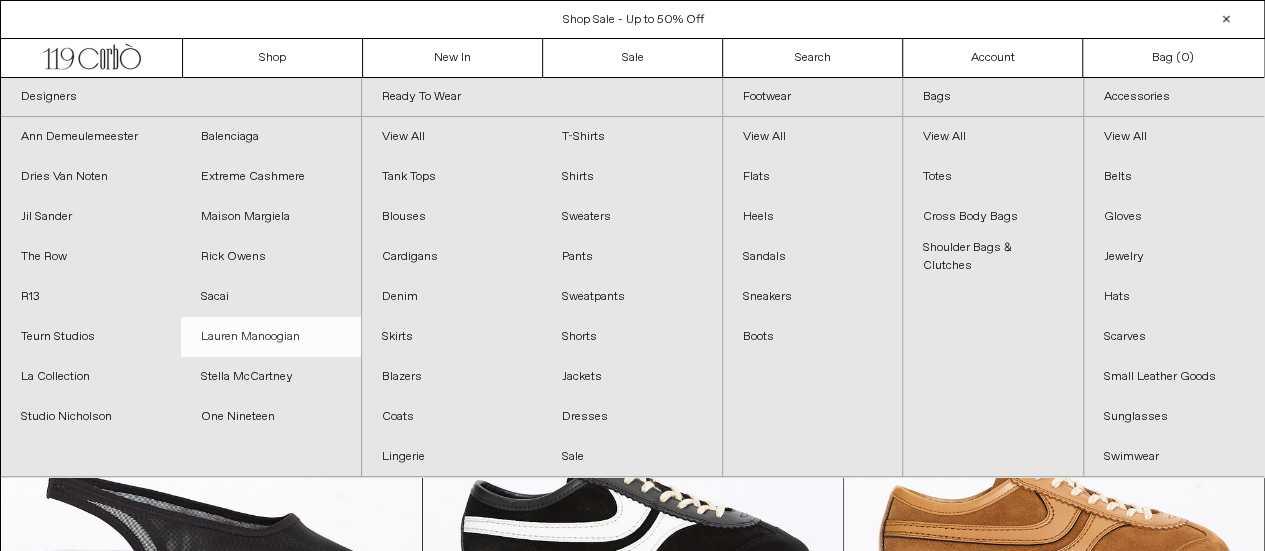 click on "Lauren Manoogian" at bounding box center [271, 337] 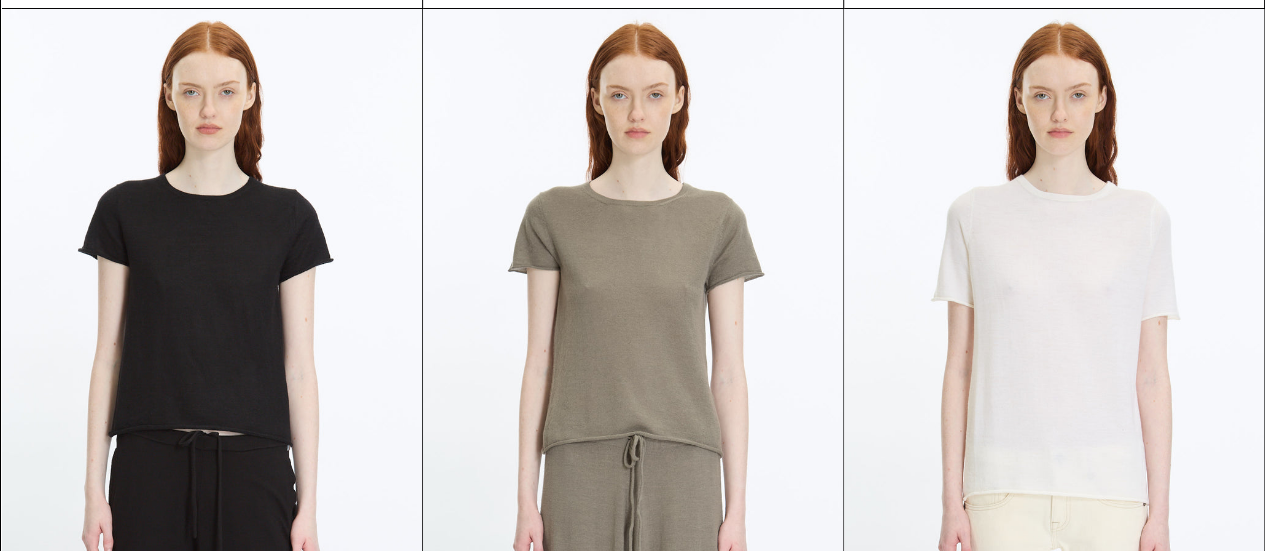 scroll, scrollTop: 7900, scrollLeft: 0, axis: vertical 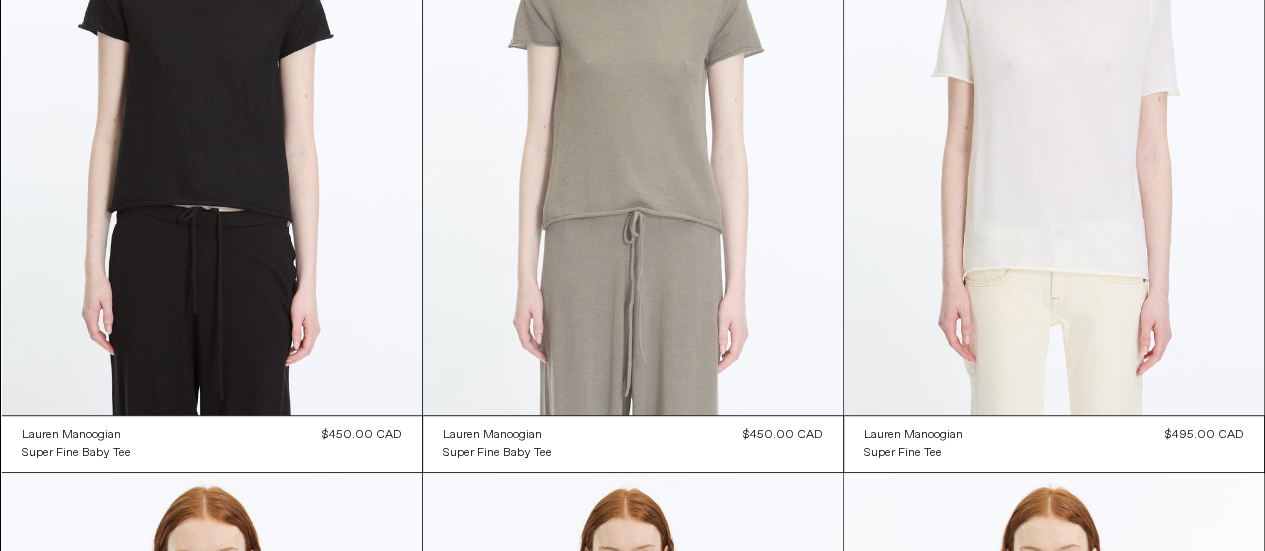 click at bounding box center (633, 100) 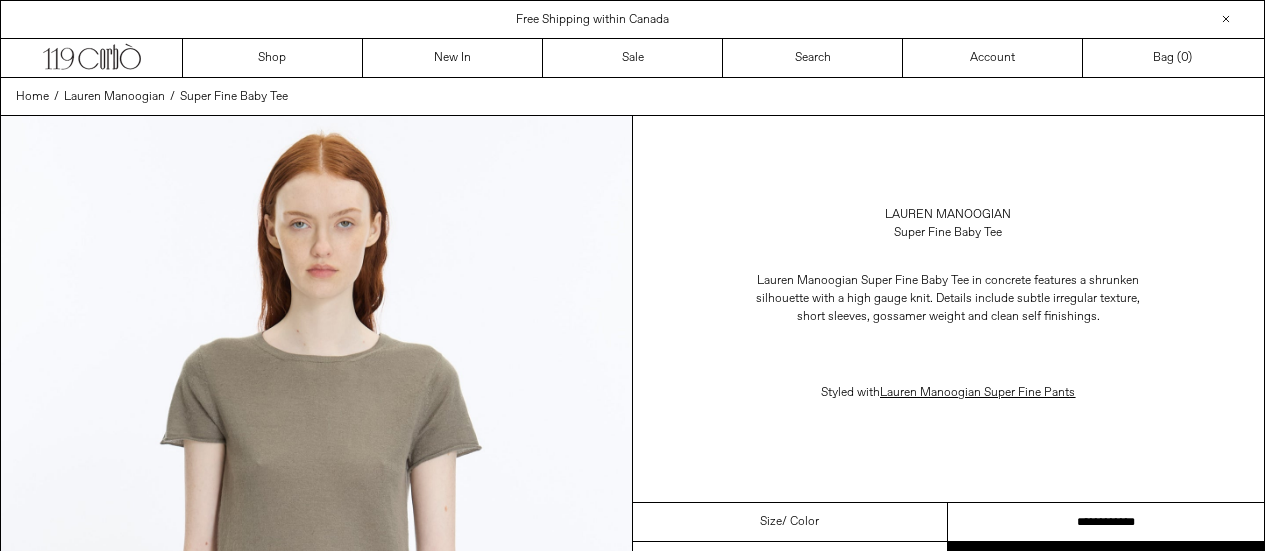 scroll, scrollTop: 0, scrollLeft: 0, axis: both 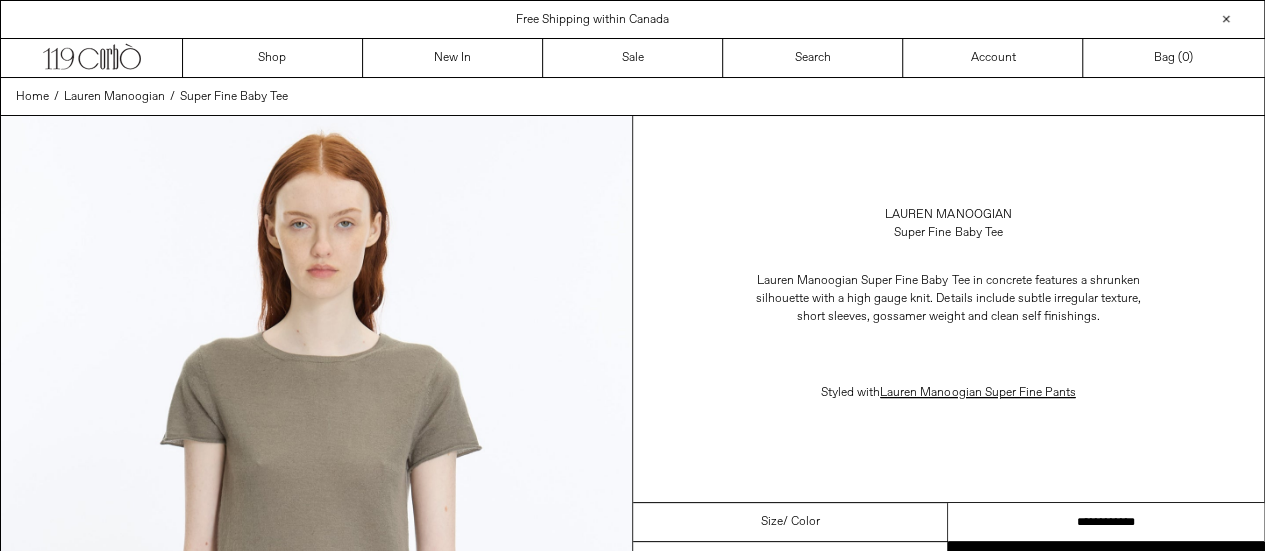 click on "**********" at bounding box center (1106, 522) 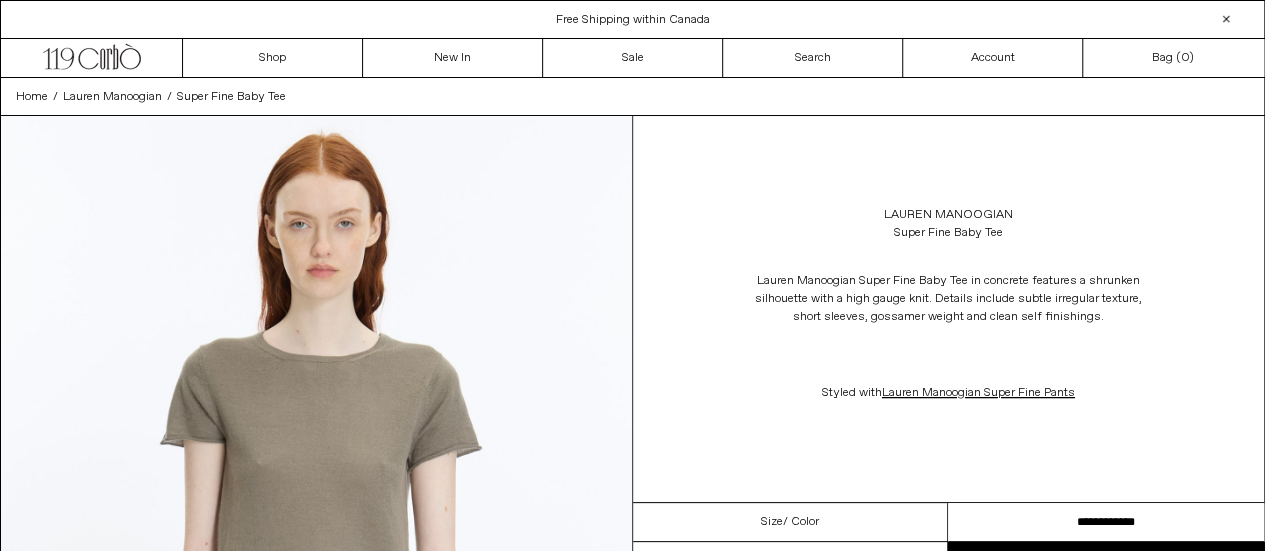 scroll, scrollTop: 0, scrollLeft: 0, axis: both 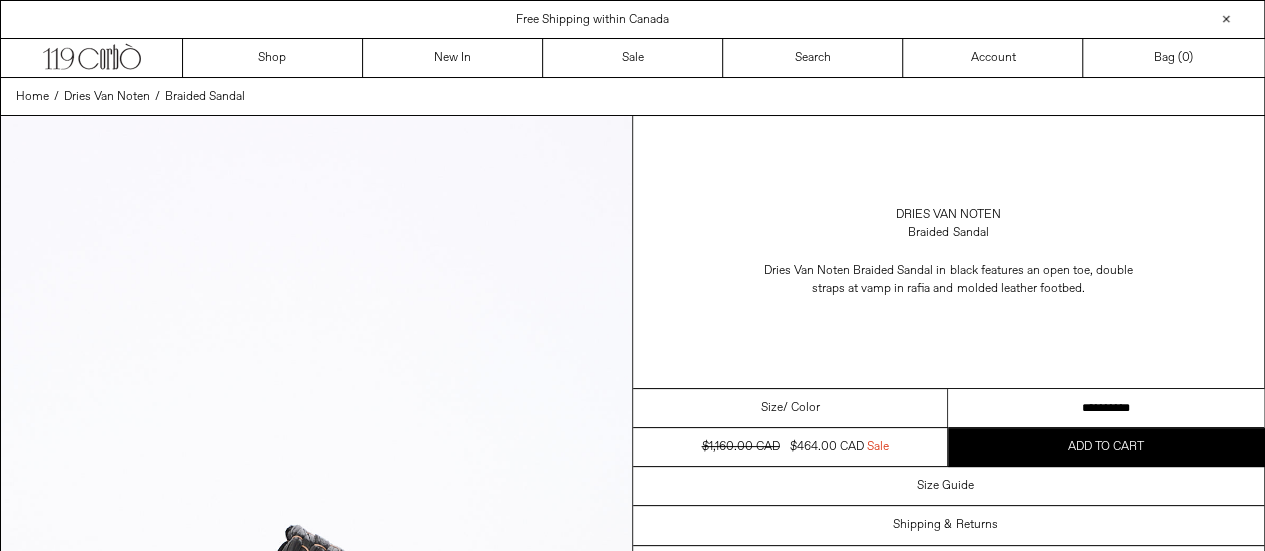 click on "**********" at bounding box center [1106, 408] 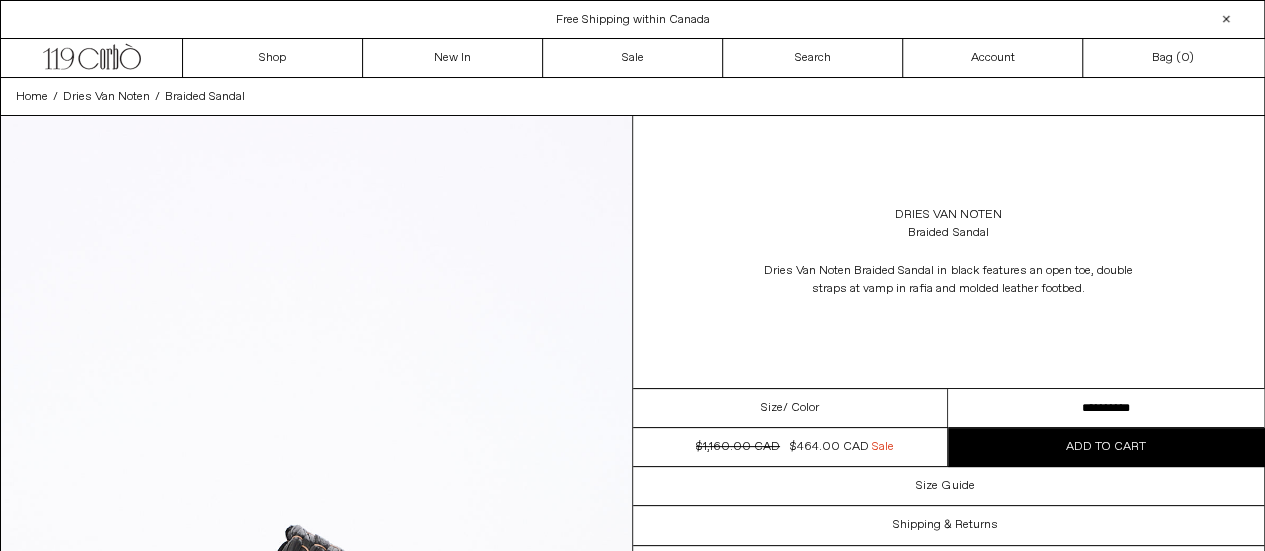 scroll, scrollTop: 0, scrollLeft: 0, axis: both 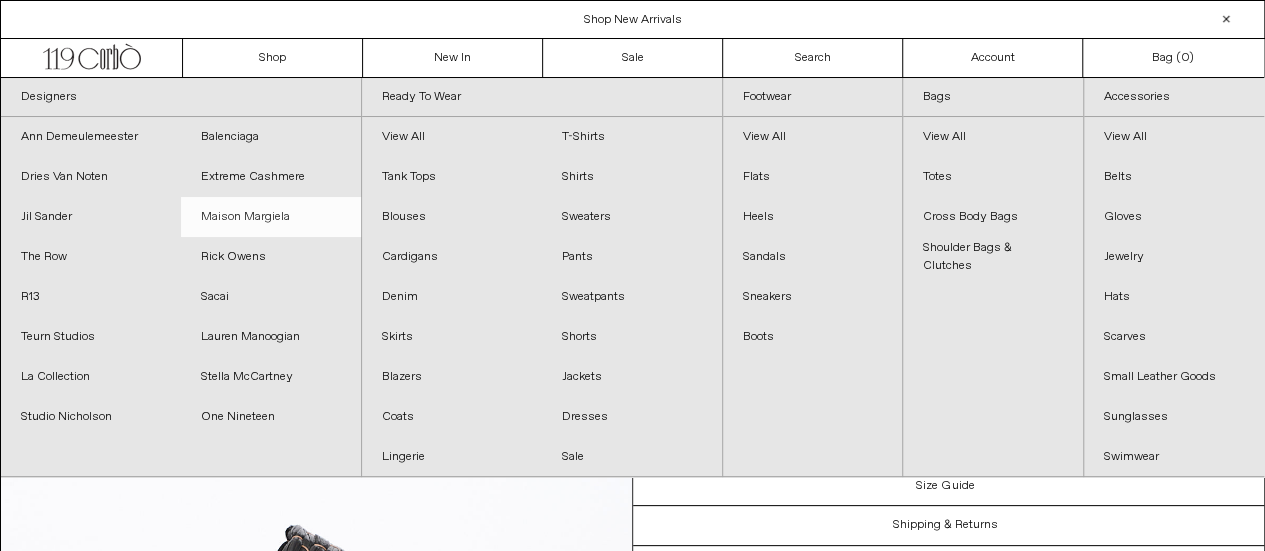 click on "Maison Margiela" at bounding box center (271, 217) 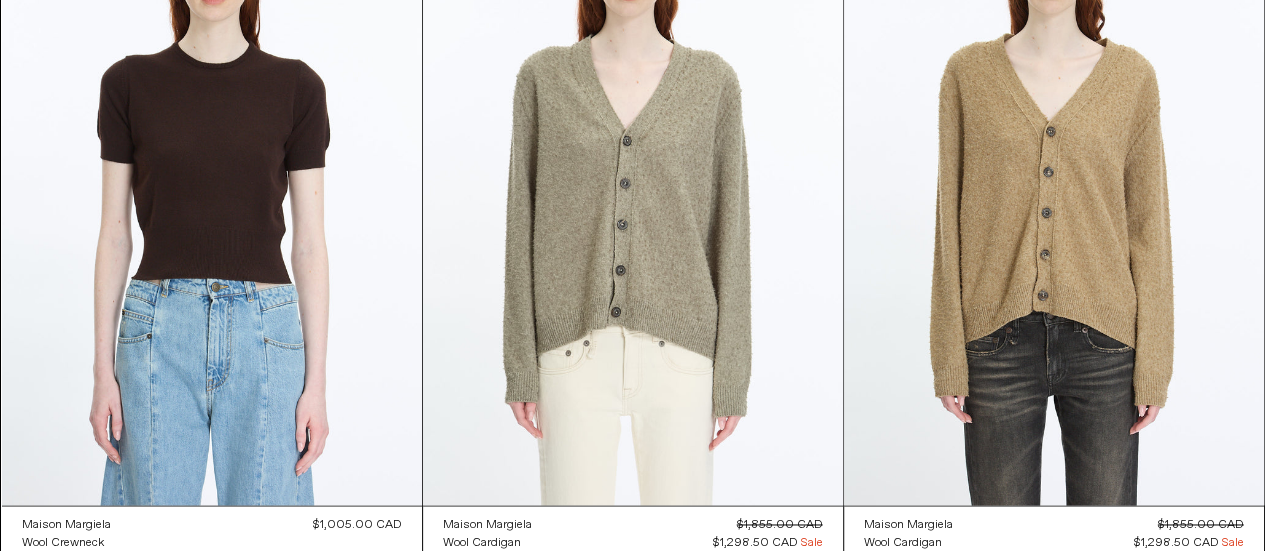 scroll, scrollTop: 5100, scrollLeft: 0, axis: vertical 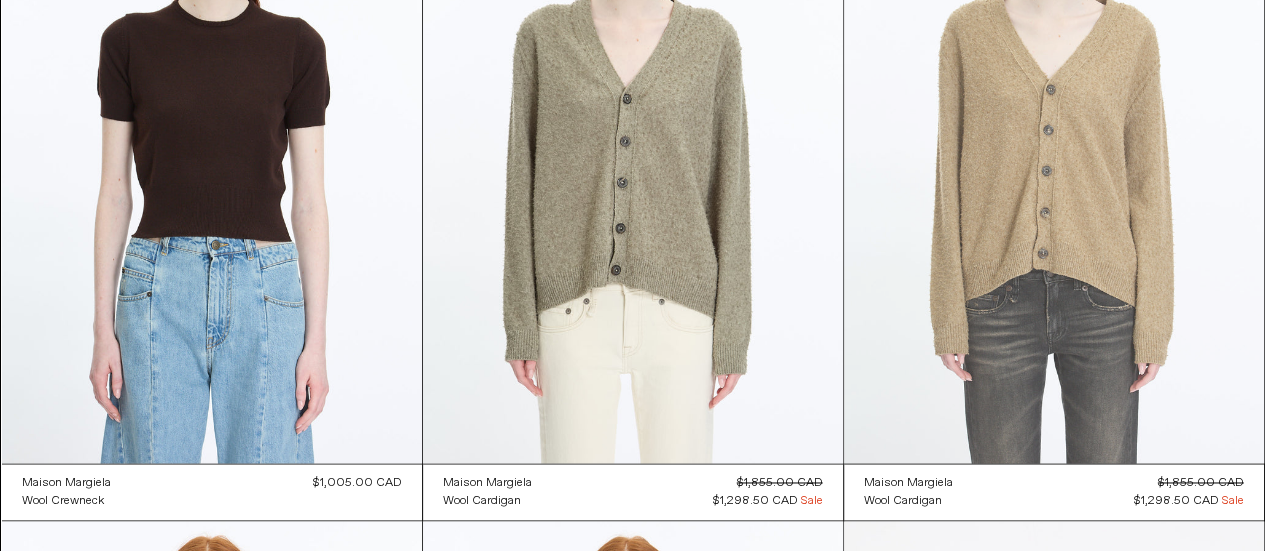 click at bounding box center [1054, 148] 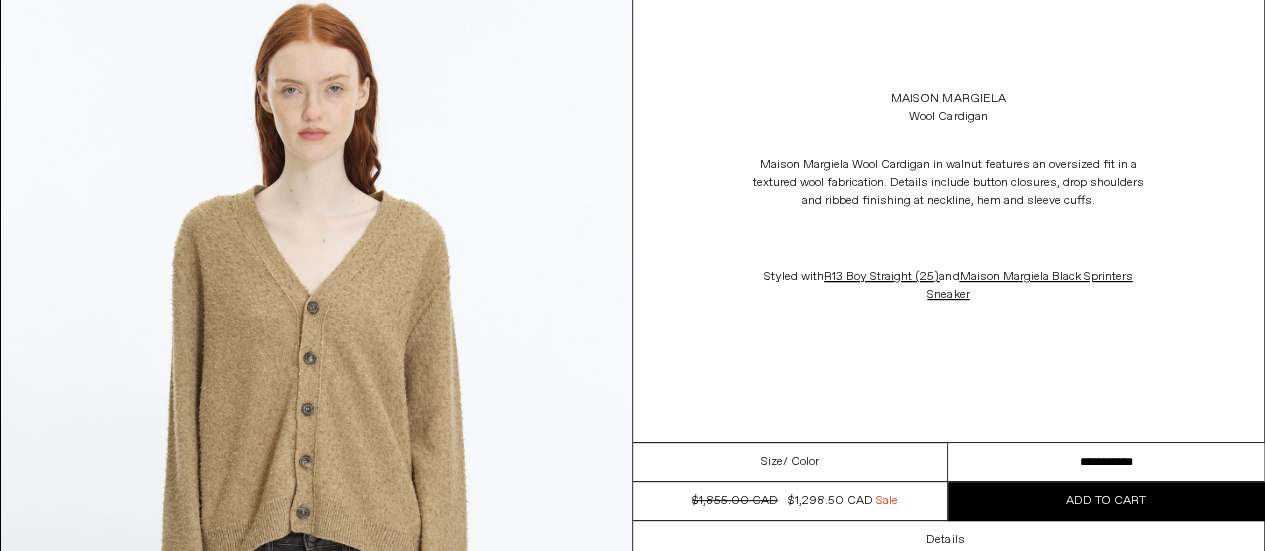 scroll, scrollTop: 300, scrollLeft: 0, axis: vertical 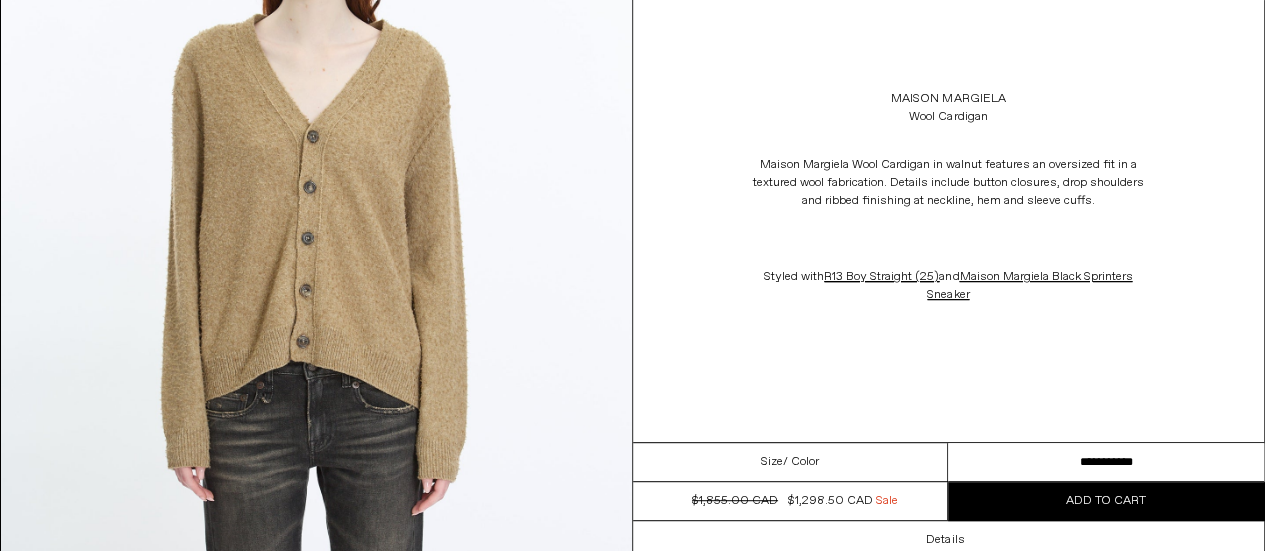 drag, startPoint x: 1086, startPoint y: 461, endPoint x: 1143, endPoint y: 453, distance: 57.558666 